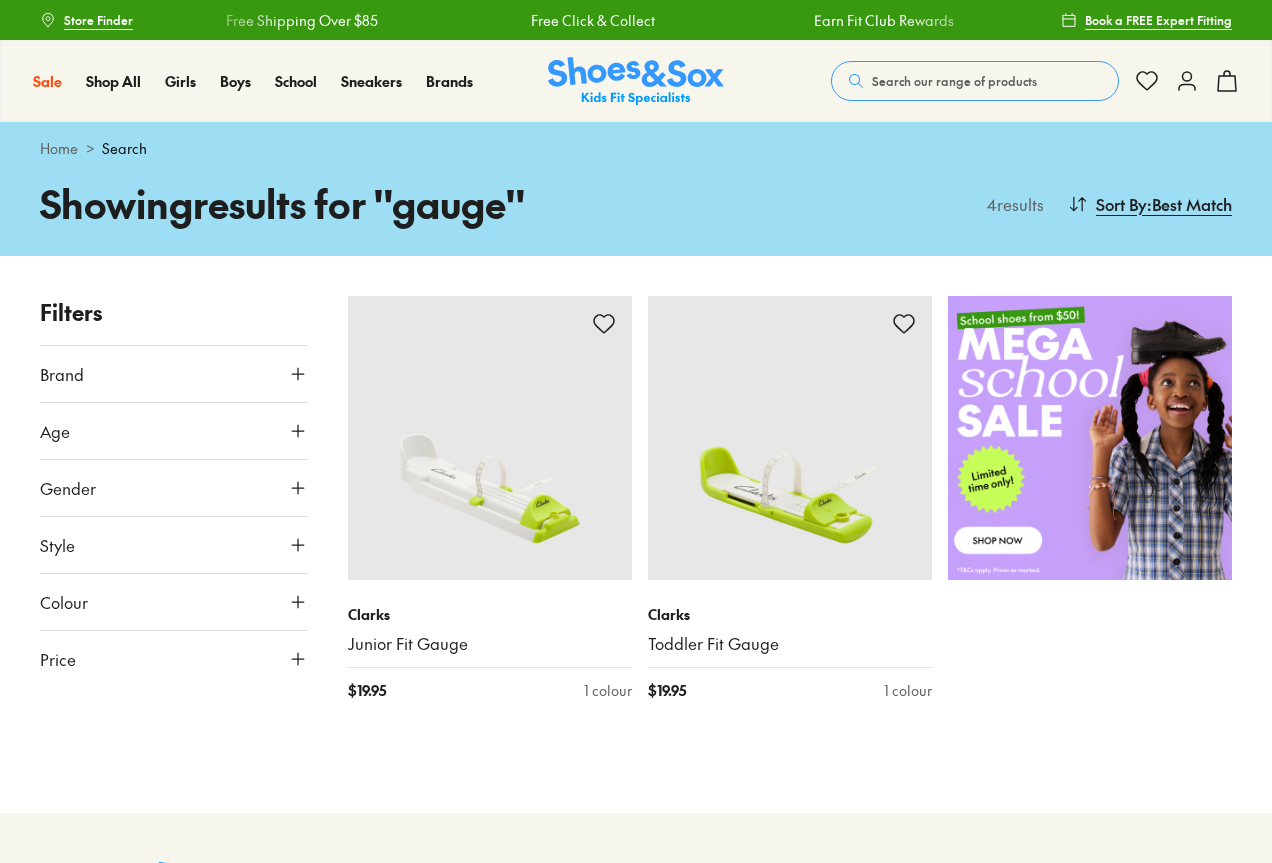 scroll, scrollTop: 98, scrollLeft: 0, axis: vertical 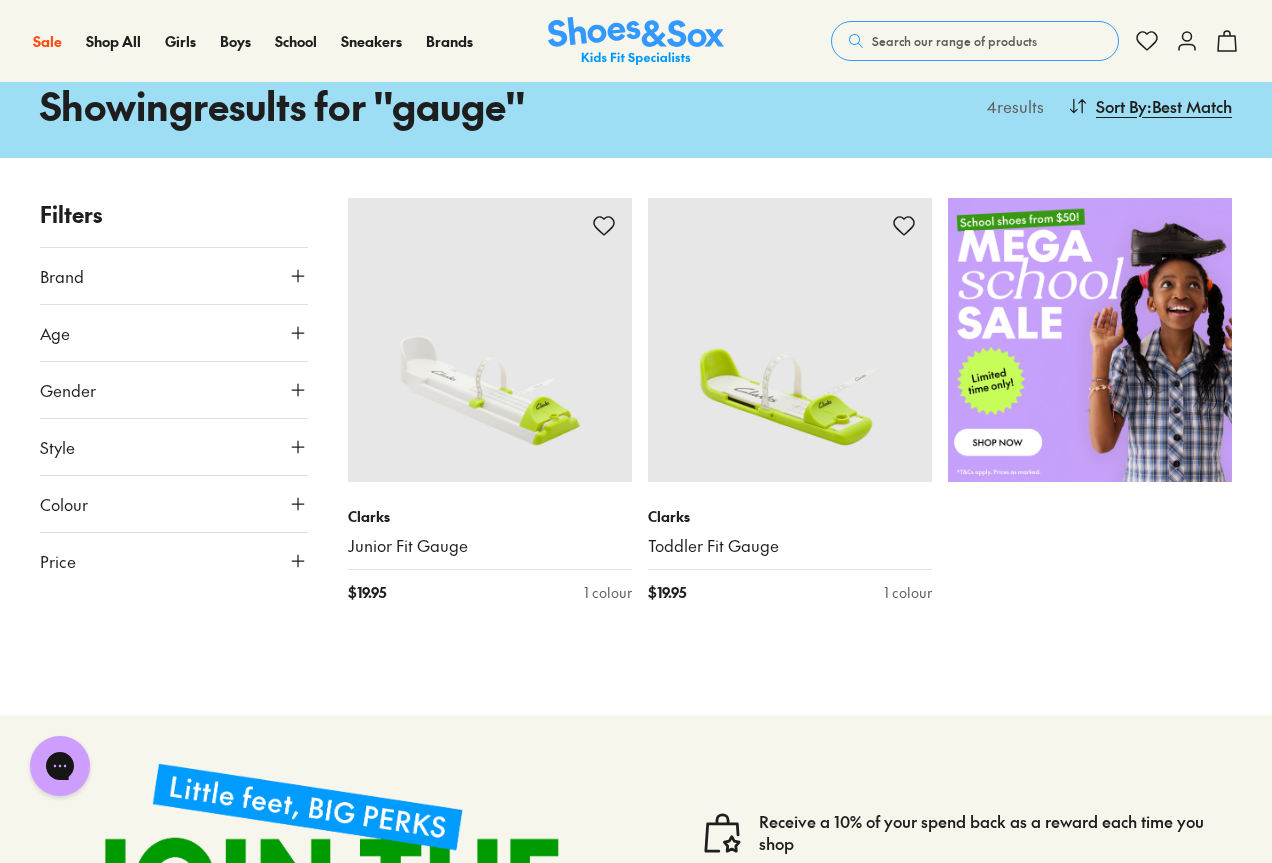 click on "Search our range of products" at bounding box center [954, 41] 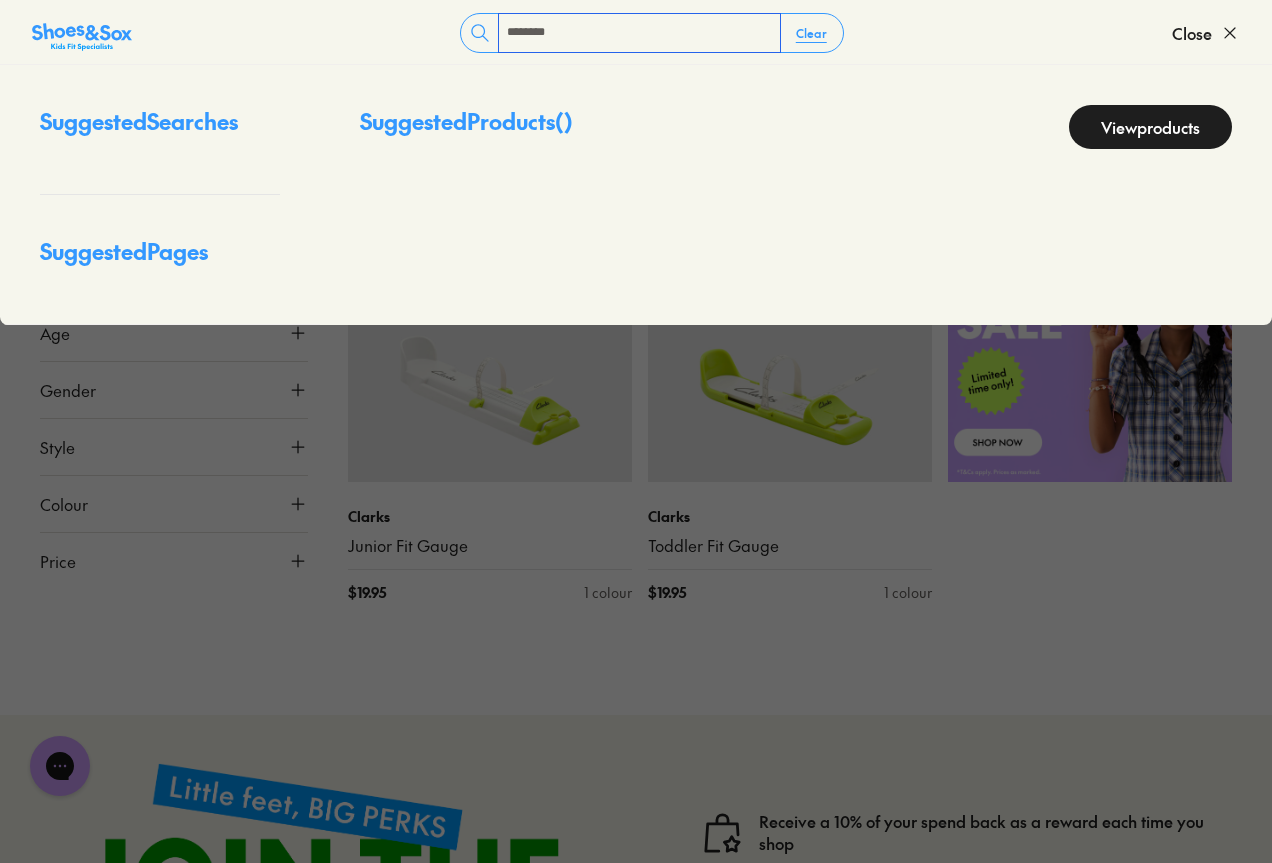 type on "********" 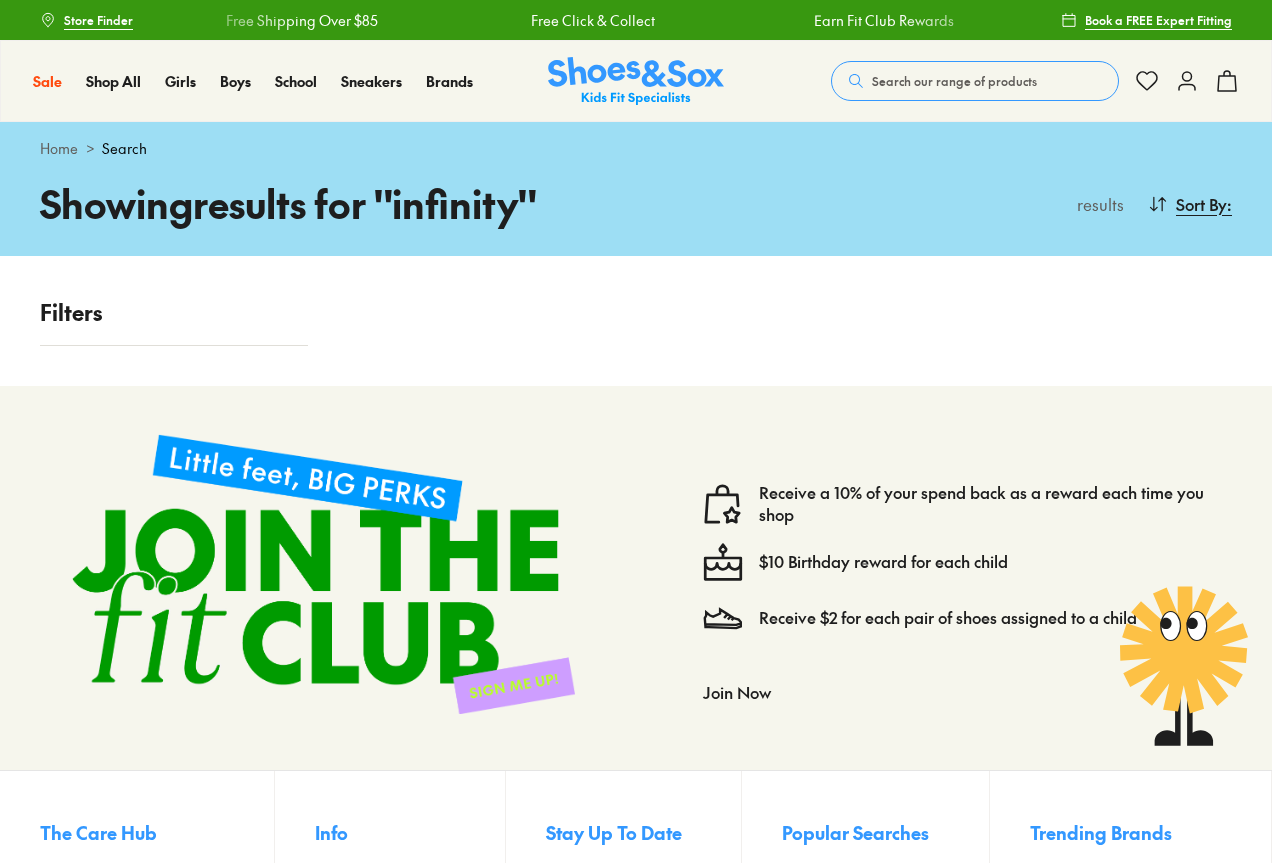 scroll, scrollTop: 0, scrollLeft: 0, axis: both 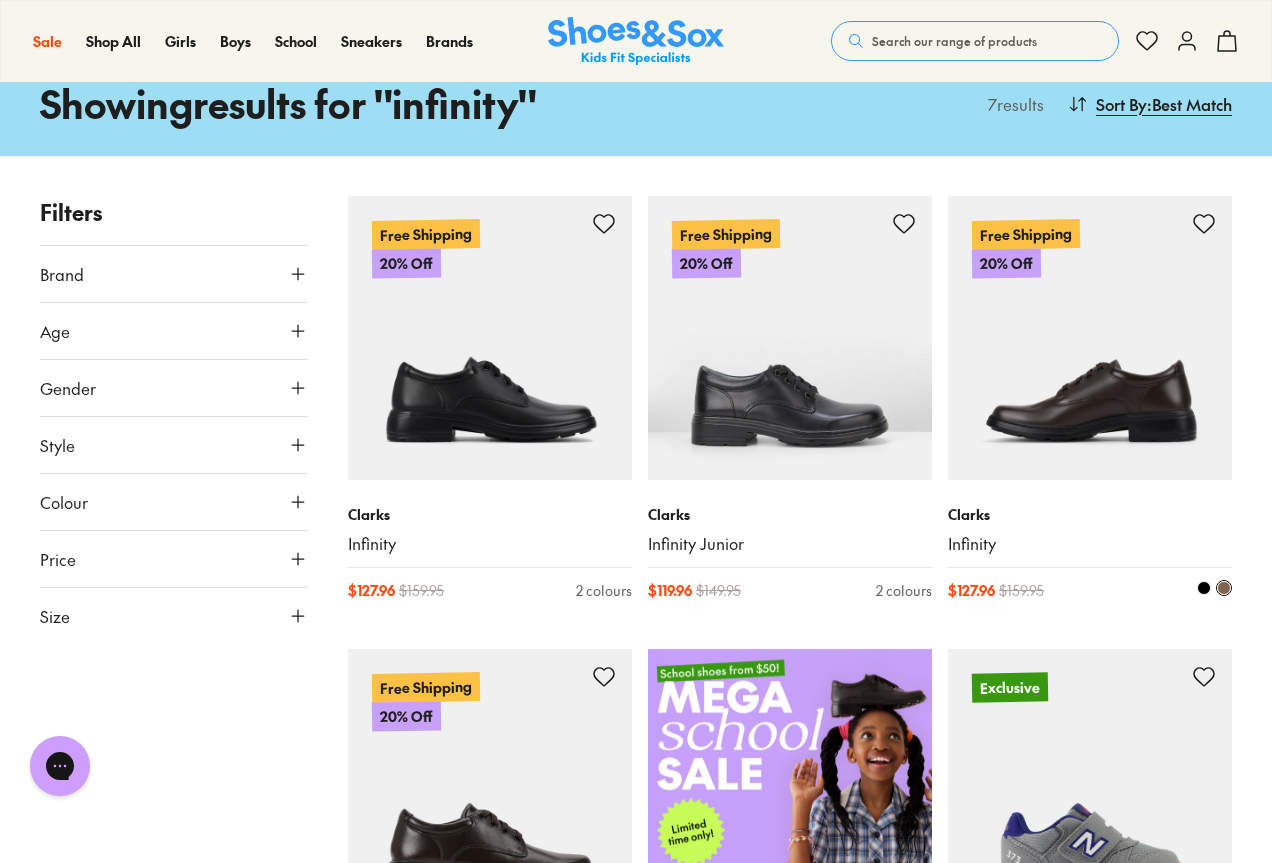 click at bounding box center (1090, 338) 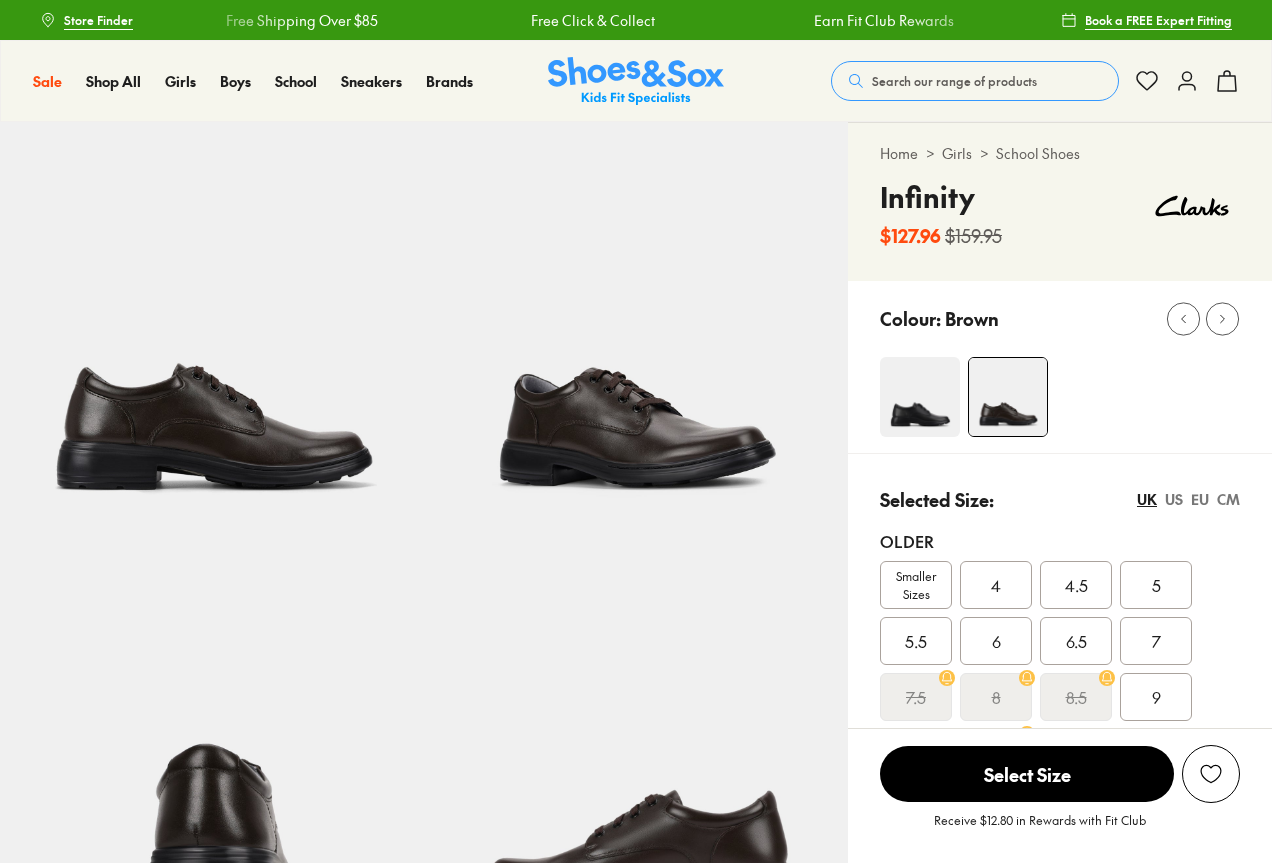 scroll, scrollTop: 500, scrollLeft: 0, axis: vertical 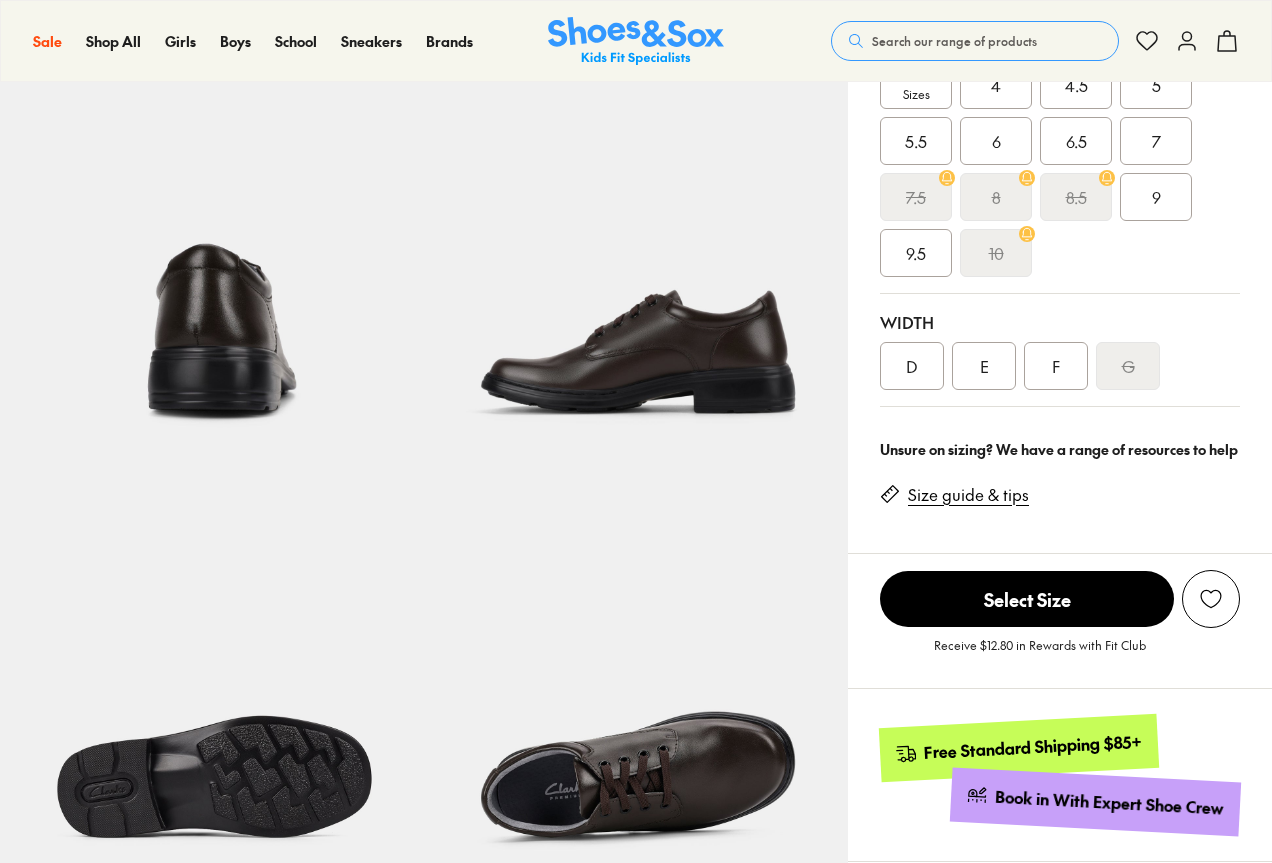 select on "*" 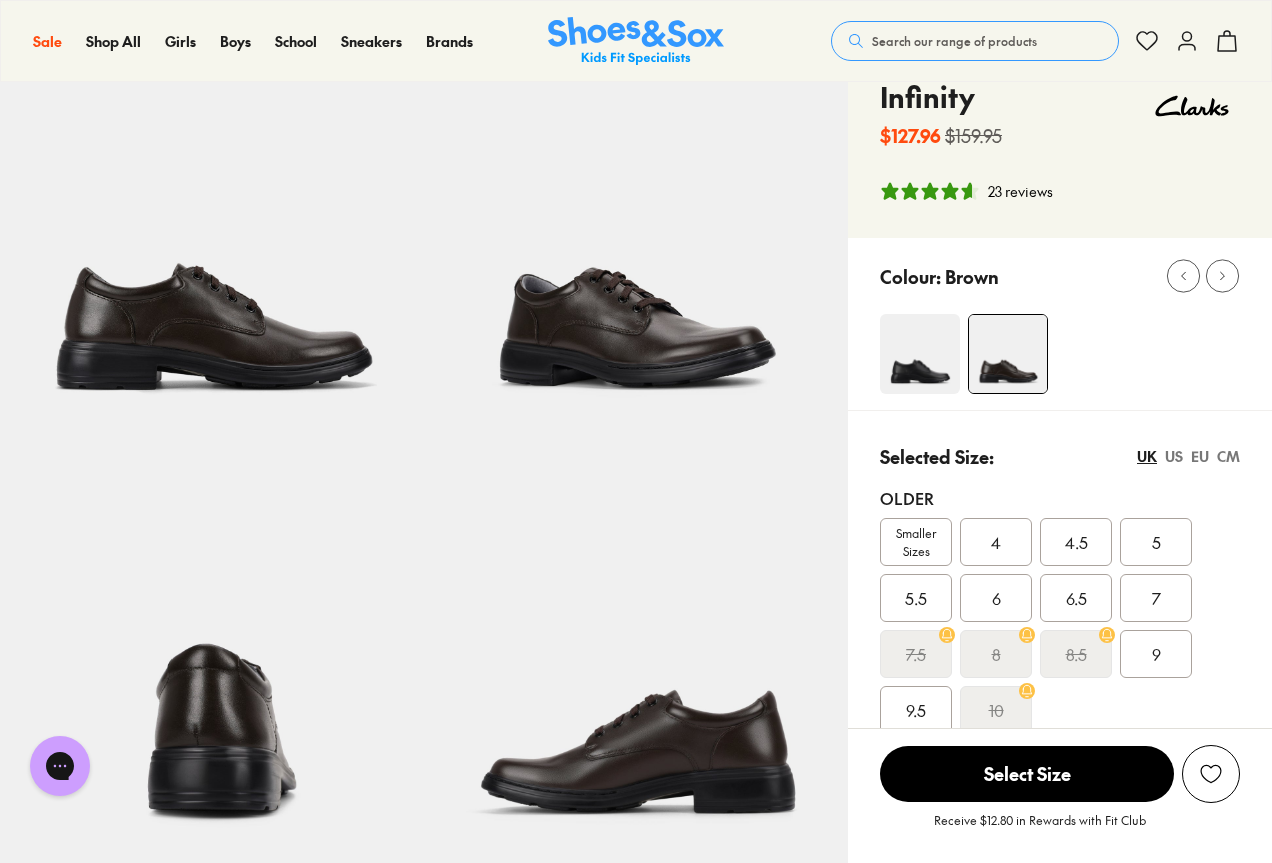 scroll, scrollTop: 0, scrollLeft: 0, axis: both 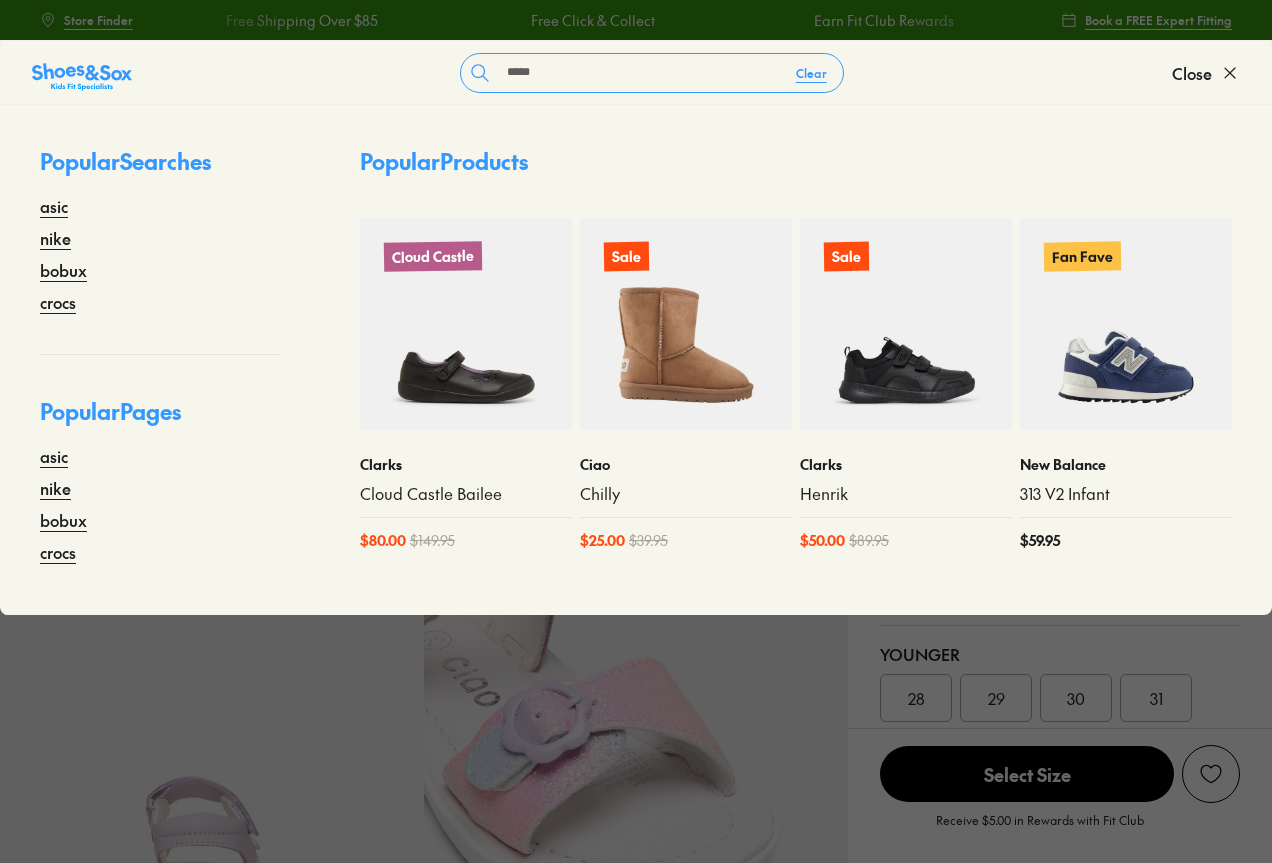 type on "*****" 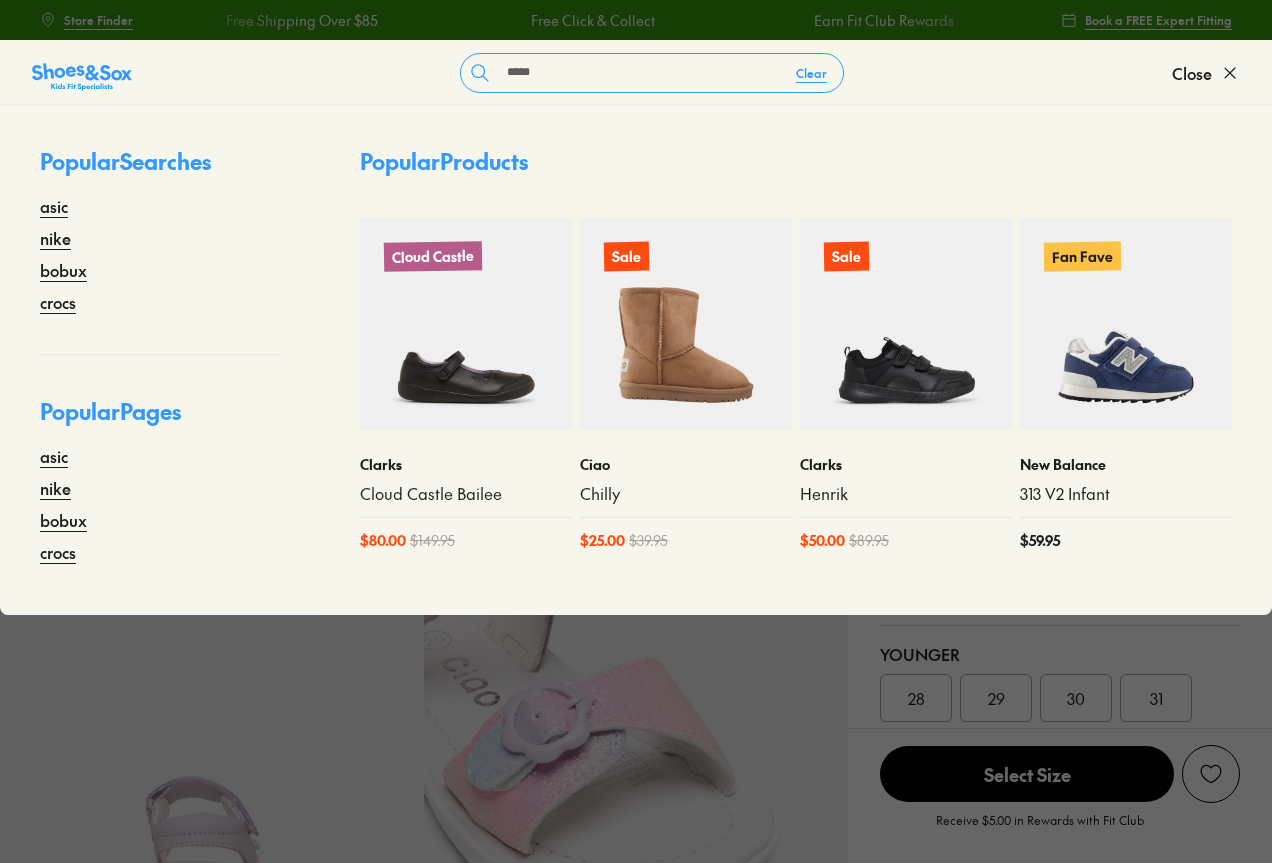 scroll, scrollTop: 1100, scrollLeft: 0, axis: vertical 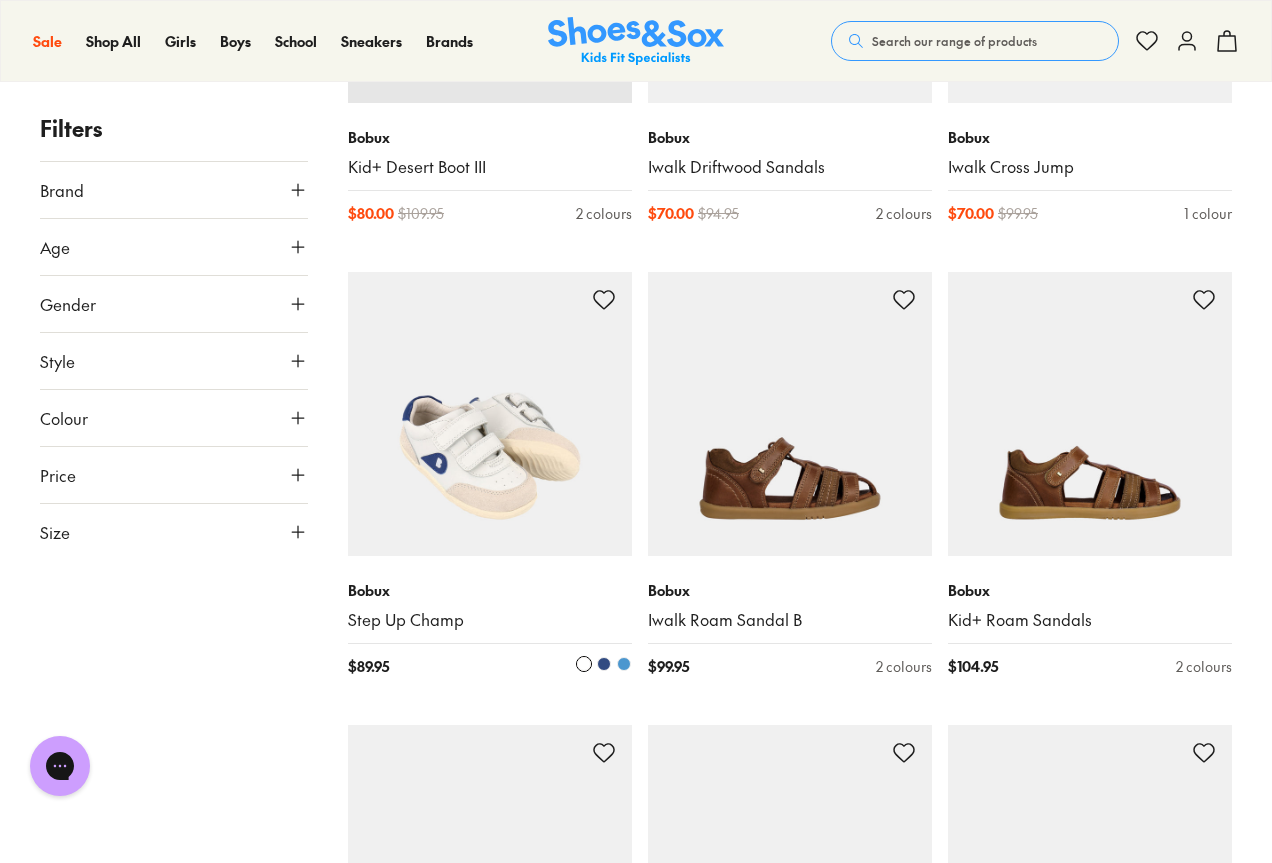 click at bounding box center (490, 414) 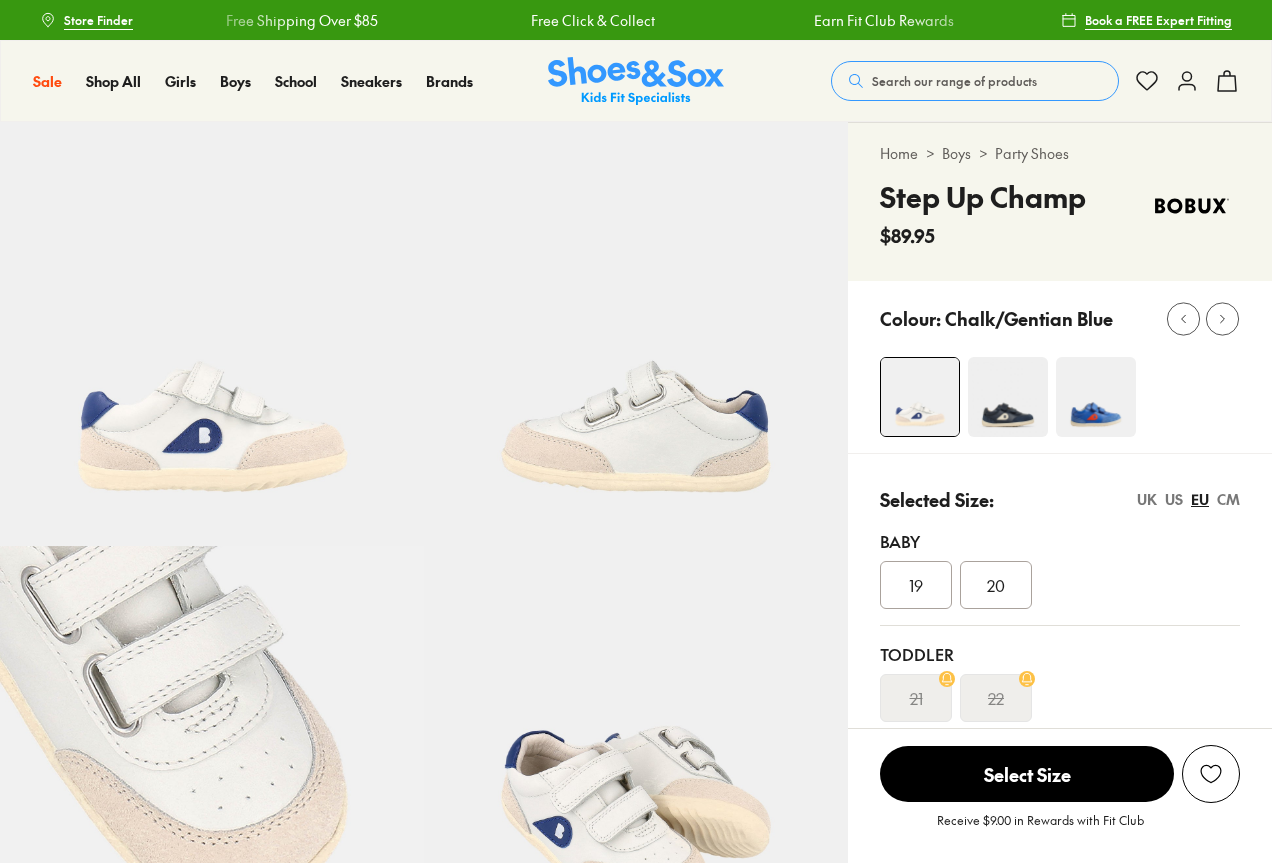 scroll, scrollTop: 300, scrollLeft: 0, axis: vertical 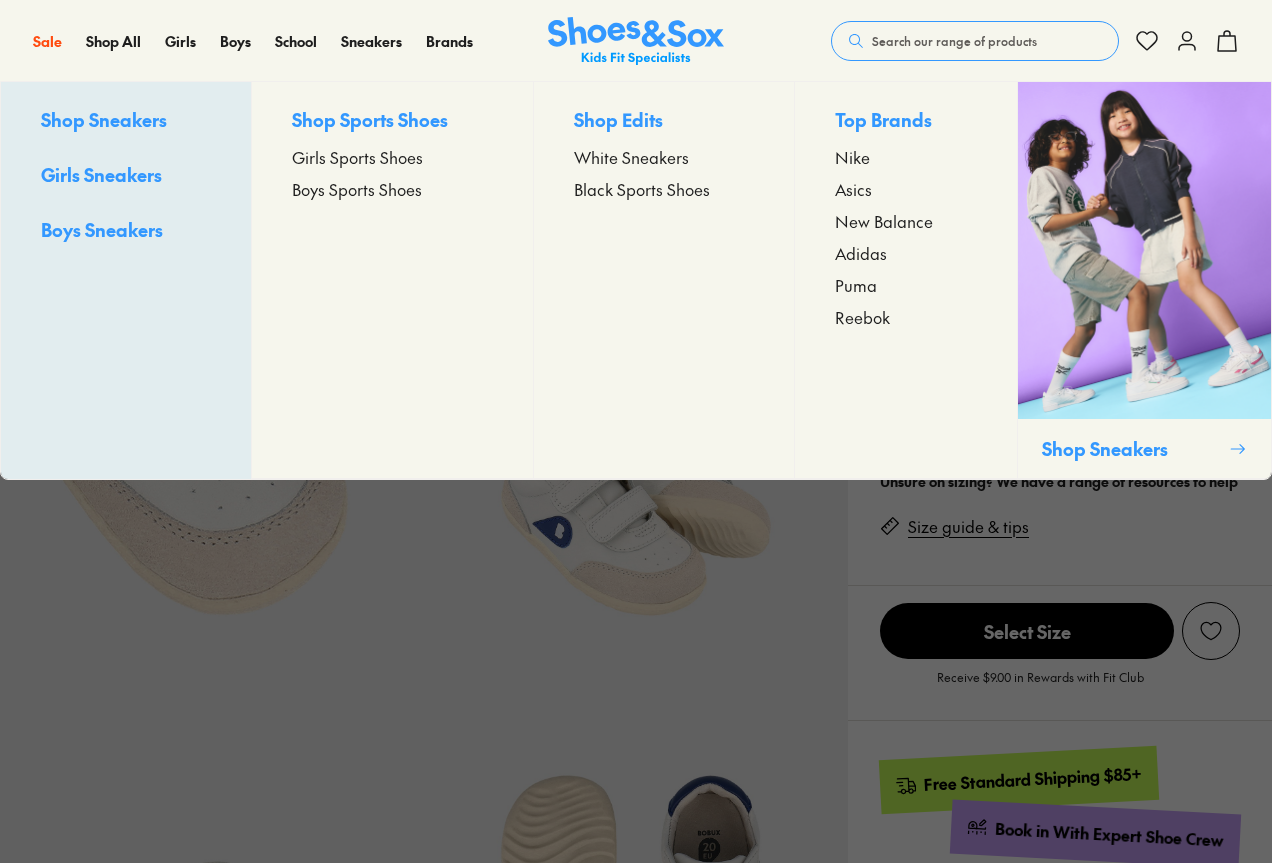select on "*" 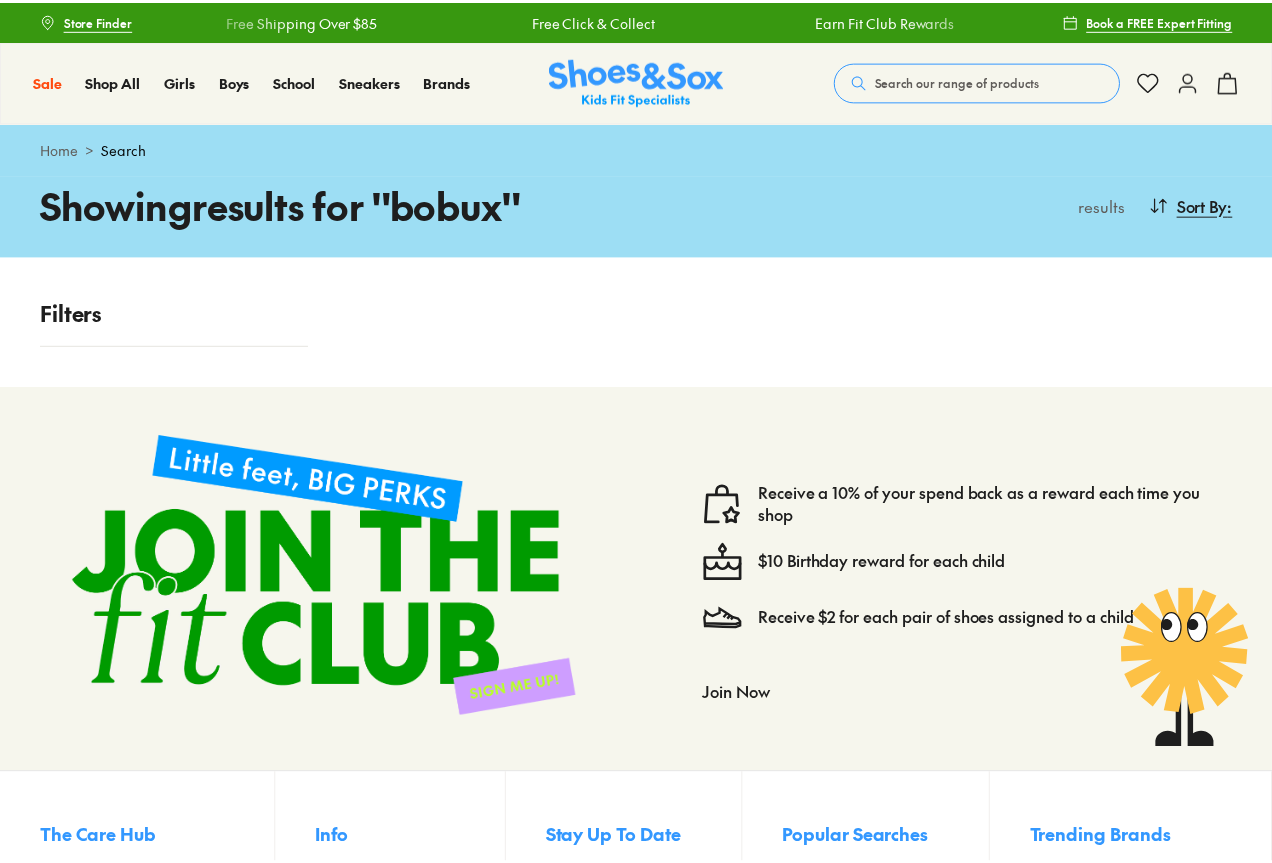 scroll, scrollTop: 0, scrollLeft: 0, axis: both 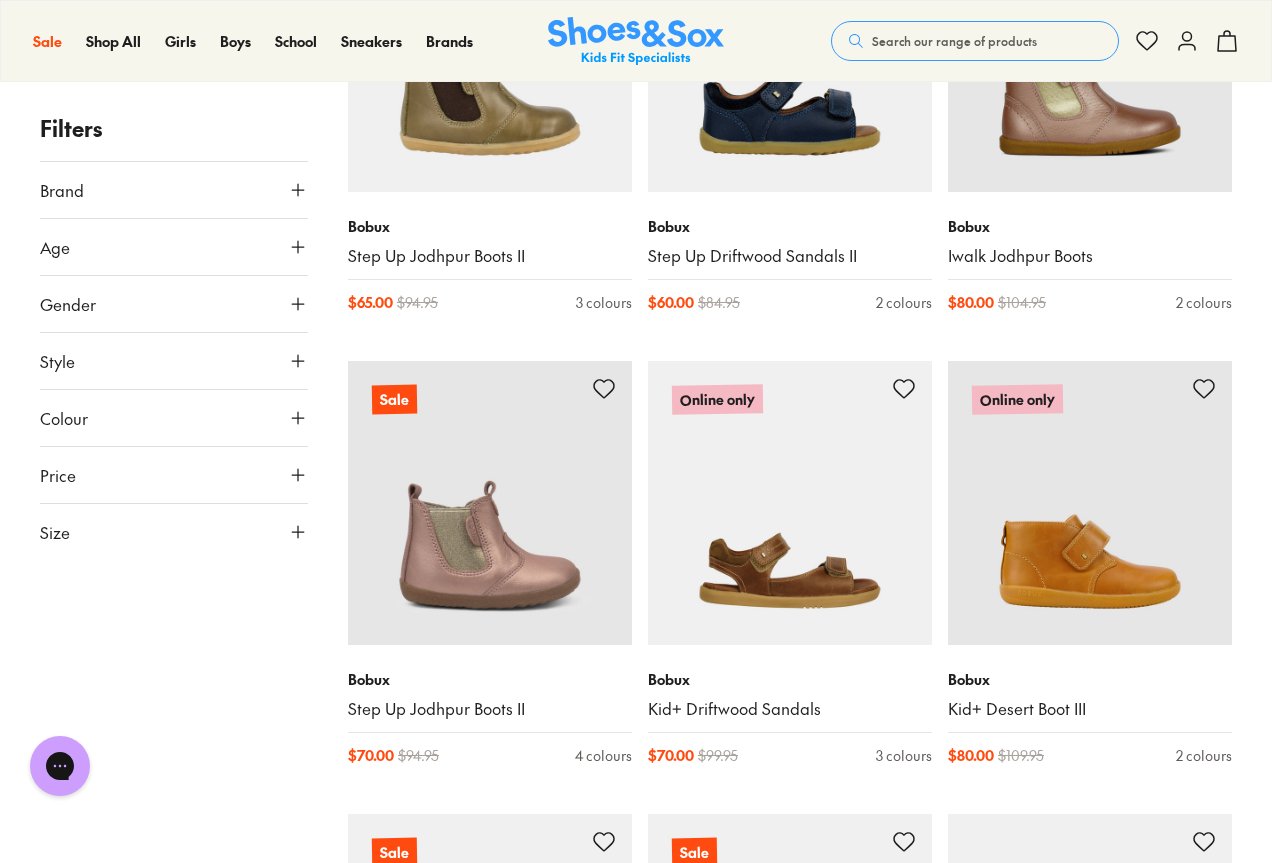 click 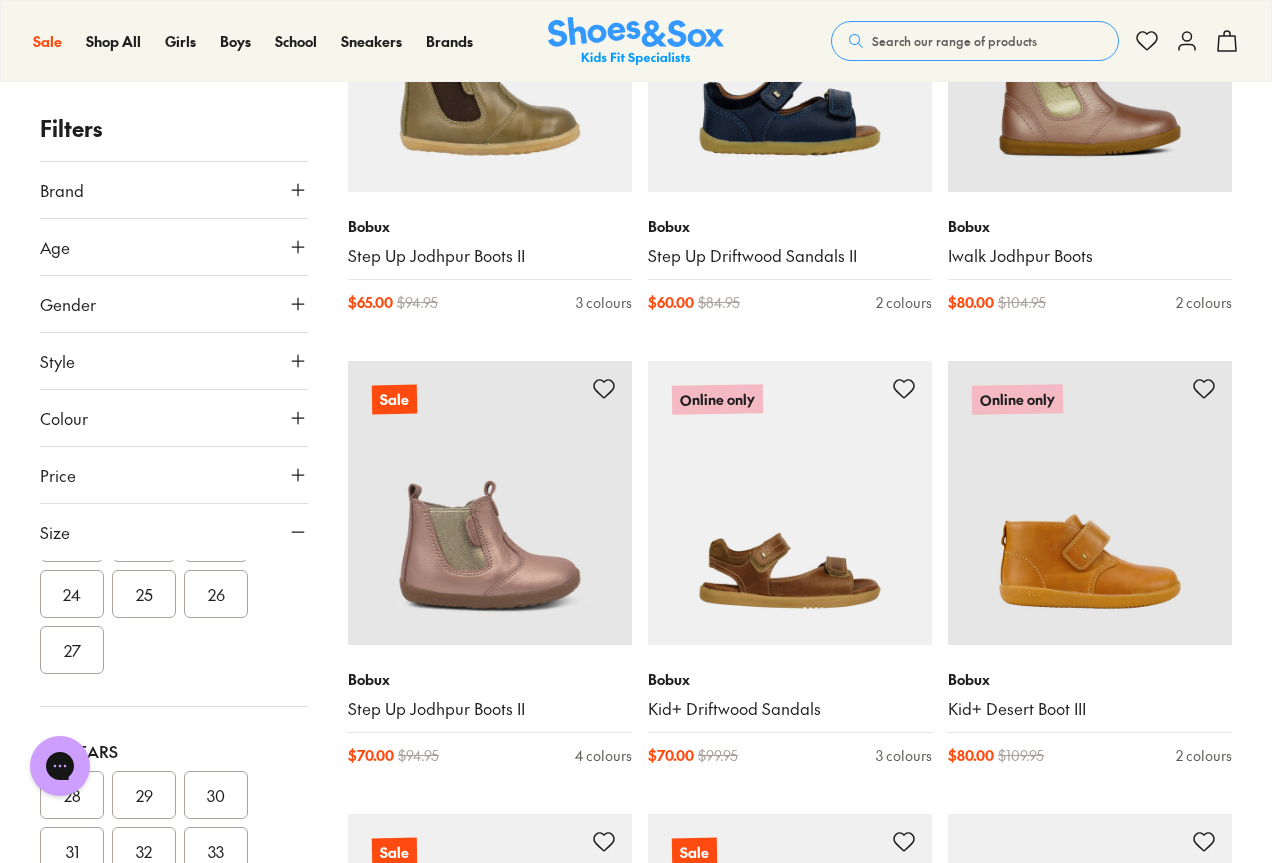 scroll, scrollTop: 320, scrollLeft: 0, axis: vertical 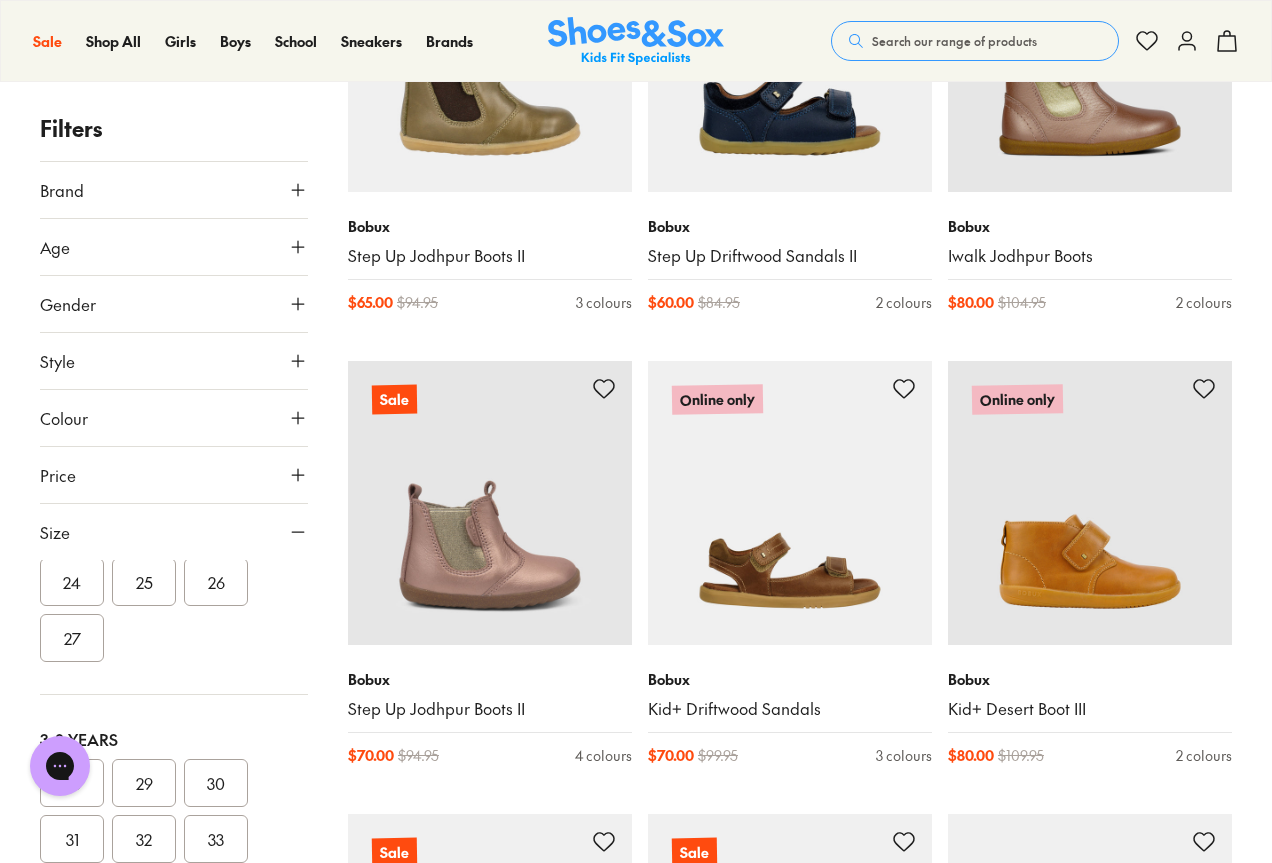 click on "24" at bounding box center (72, 582) 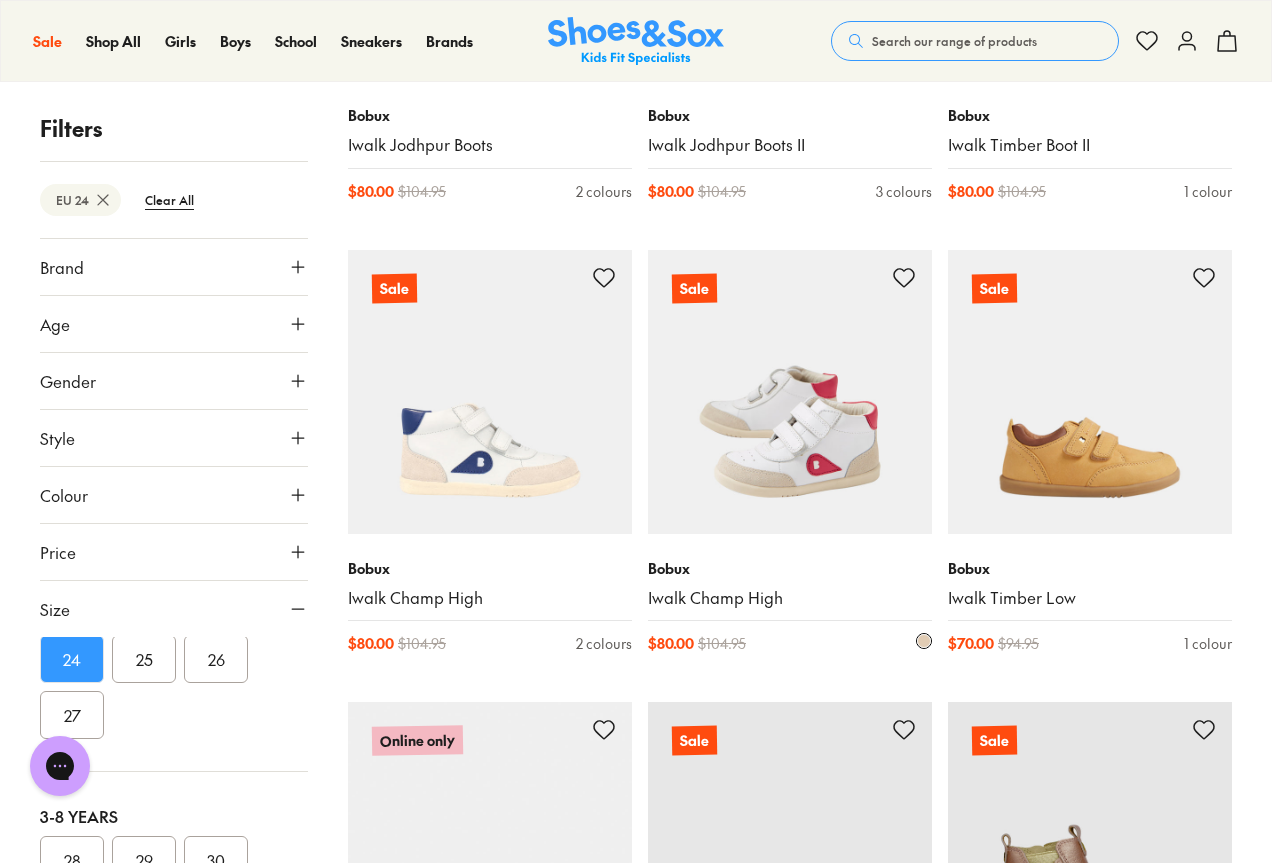 scroll, scrollTop: 2700, scrollLeft: 0, axis: vertical 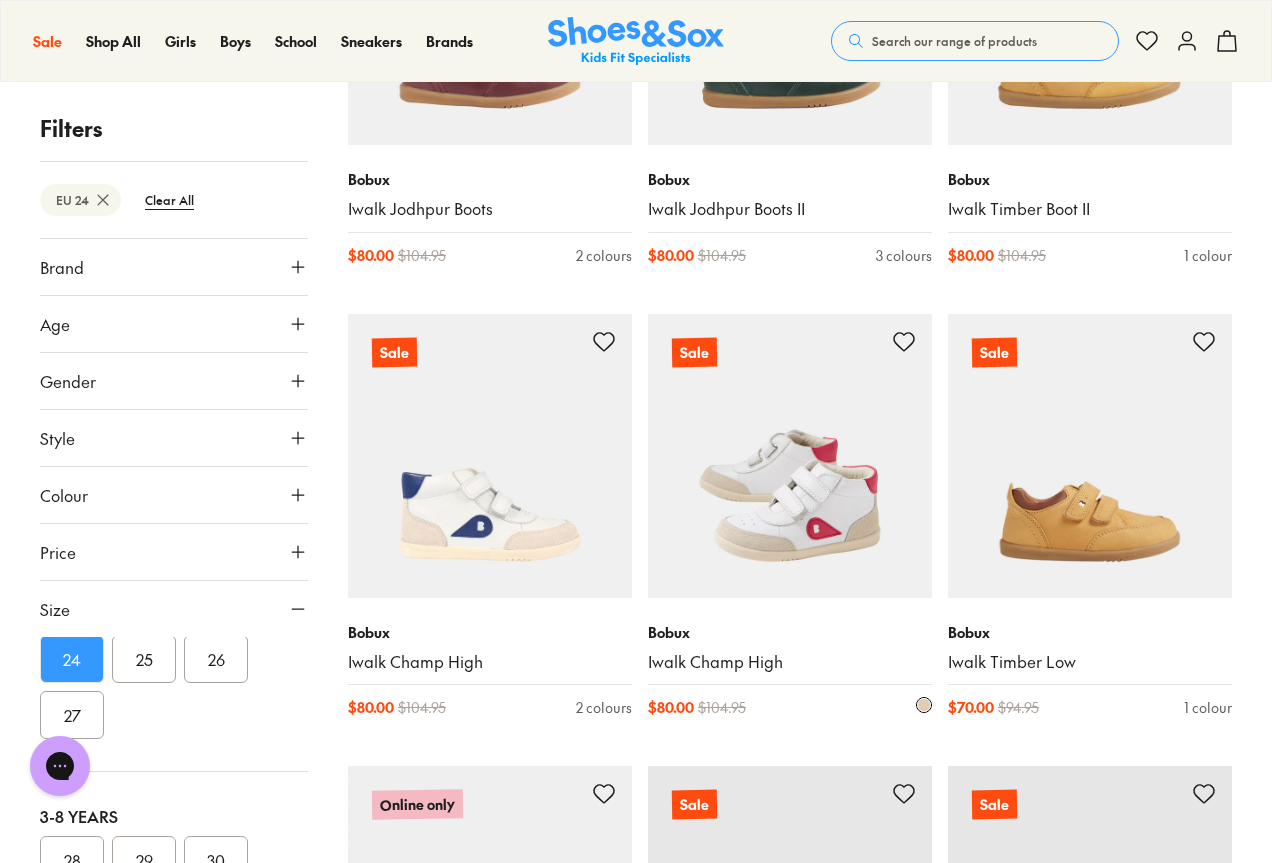 click at bounding box center (790, 456) 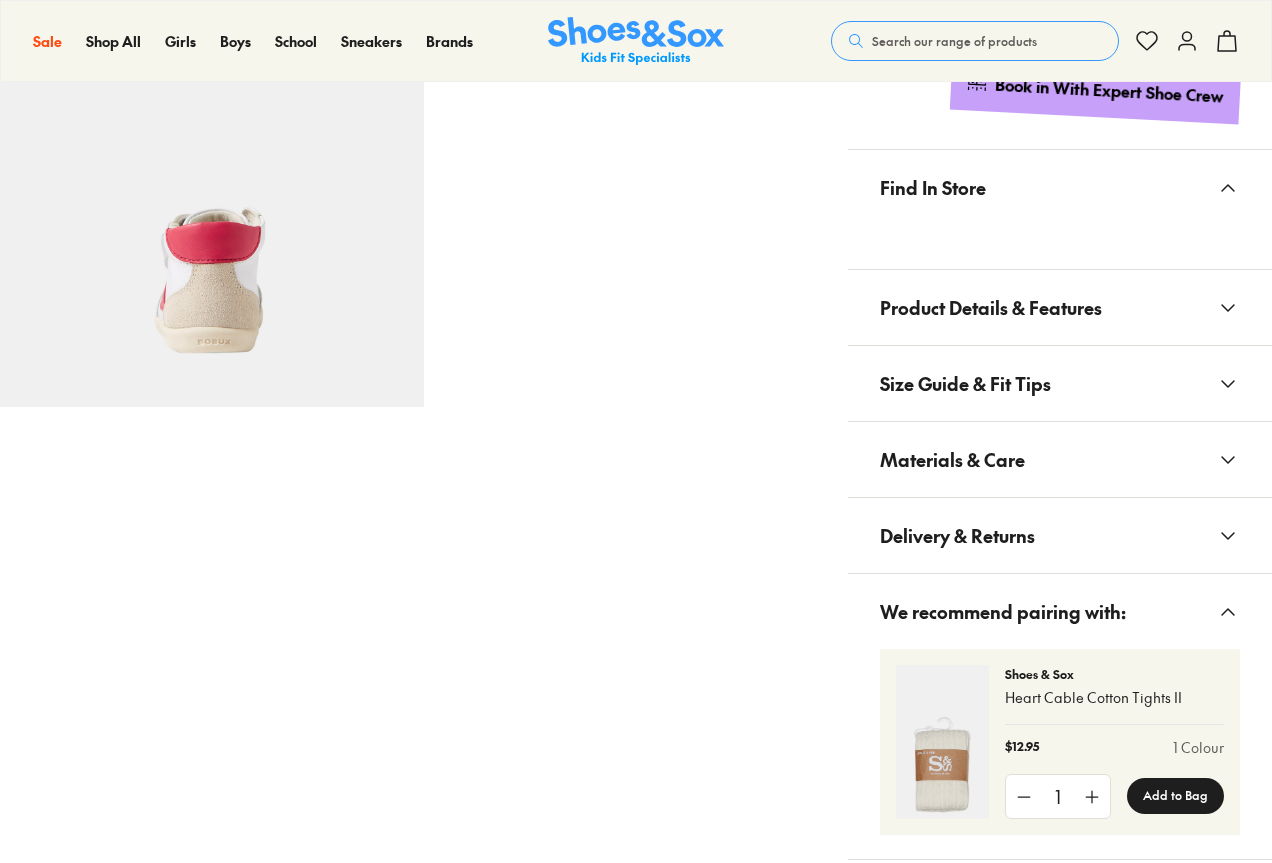 scroll, scrollTop: 1000, scrollLeft: 0, axis: vertical 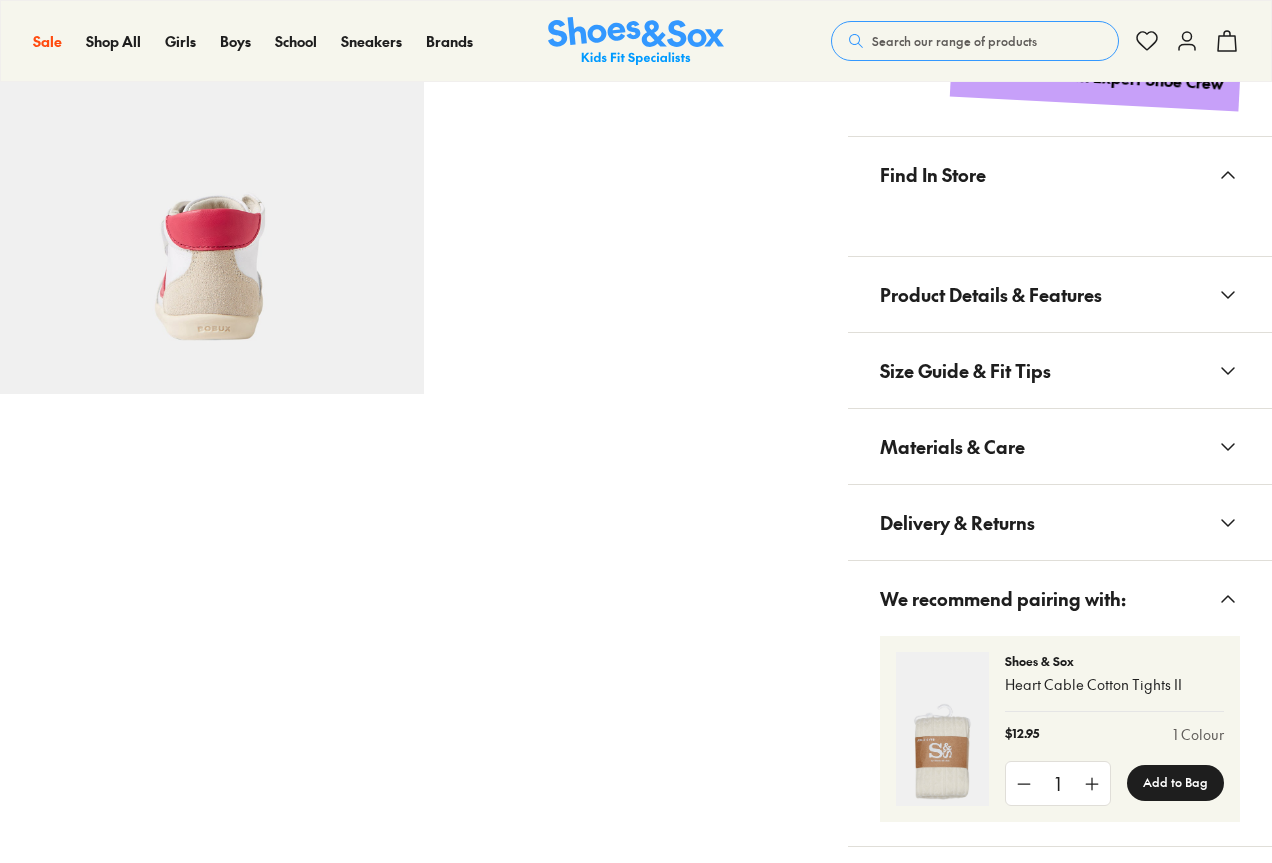 click on "Materials & Care" at bounding box center (1060, 446) 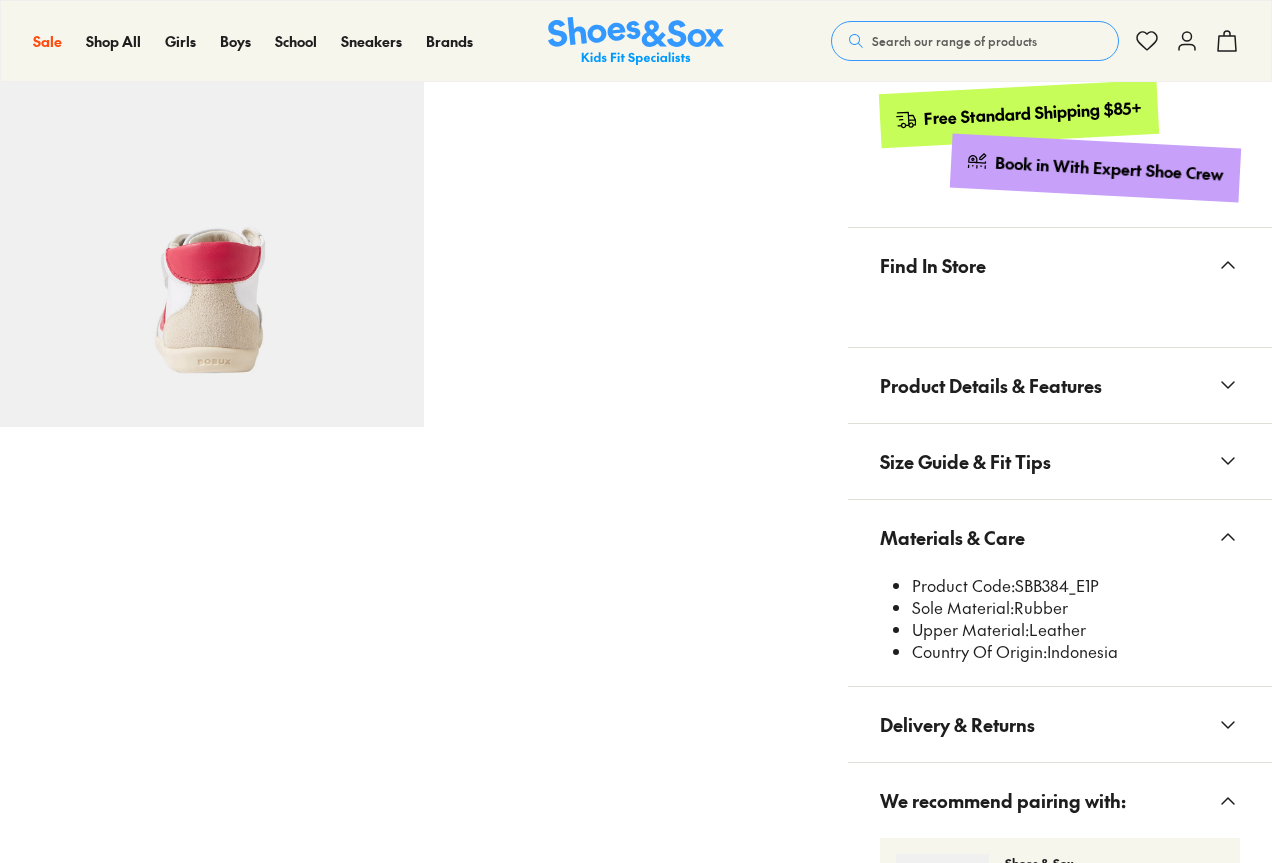 select on "*" 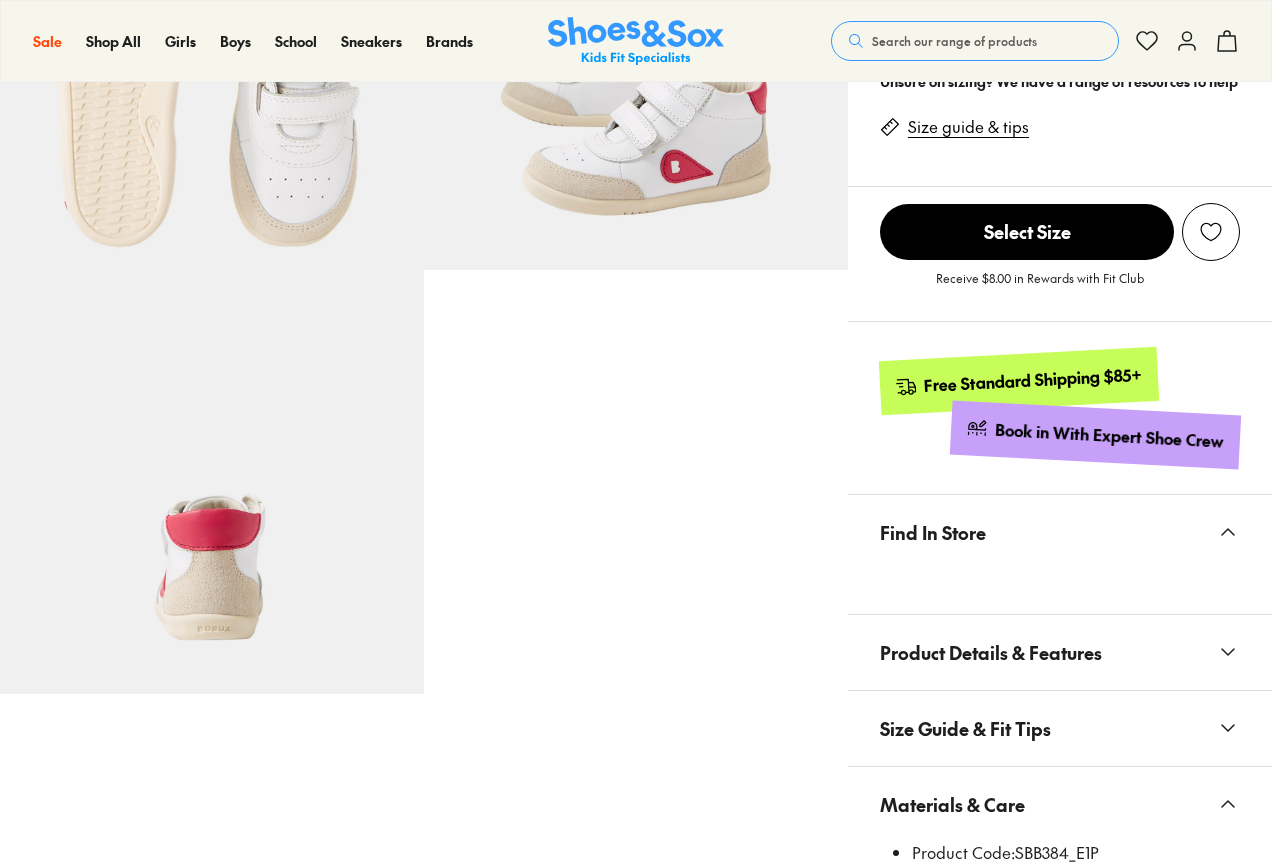 click on "Find In Store" at bounding box center [1060, 532] 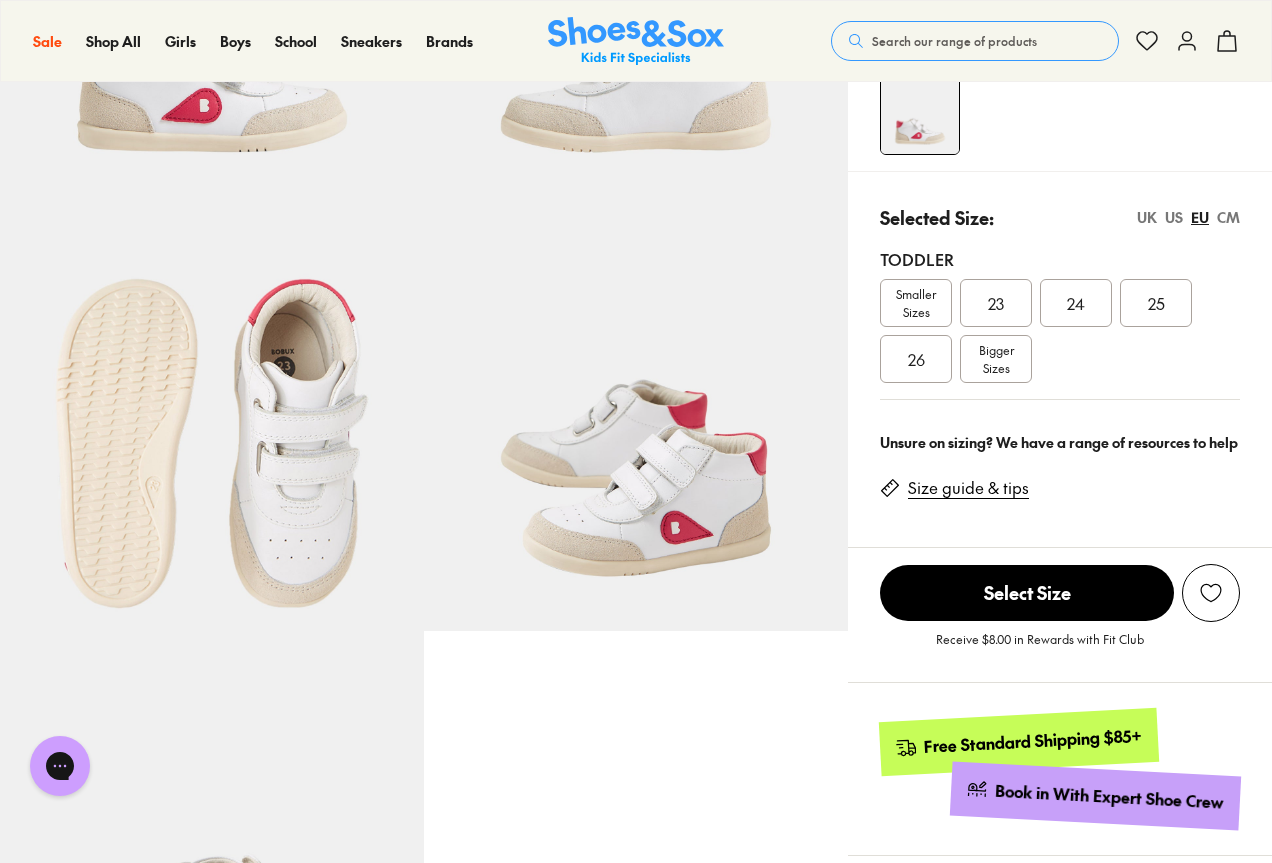 scroll, scrollTop: 100, scrollLeft: 0, axis: vertical 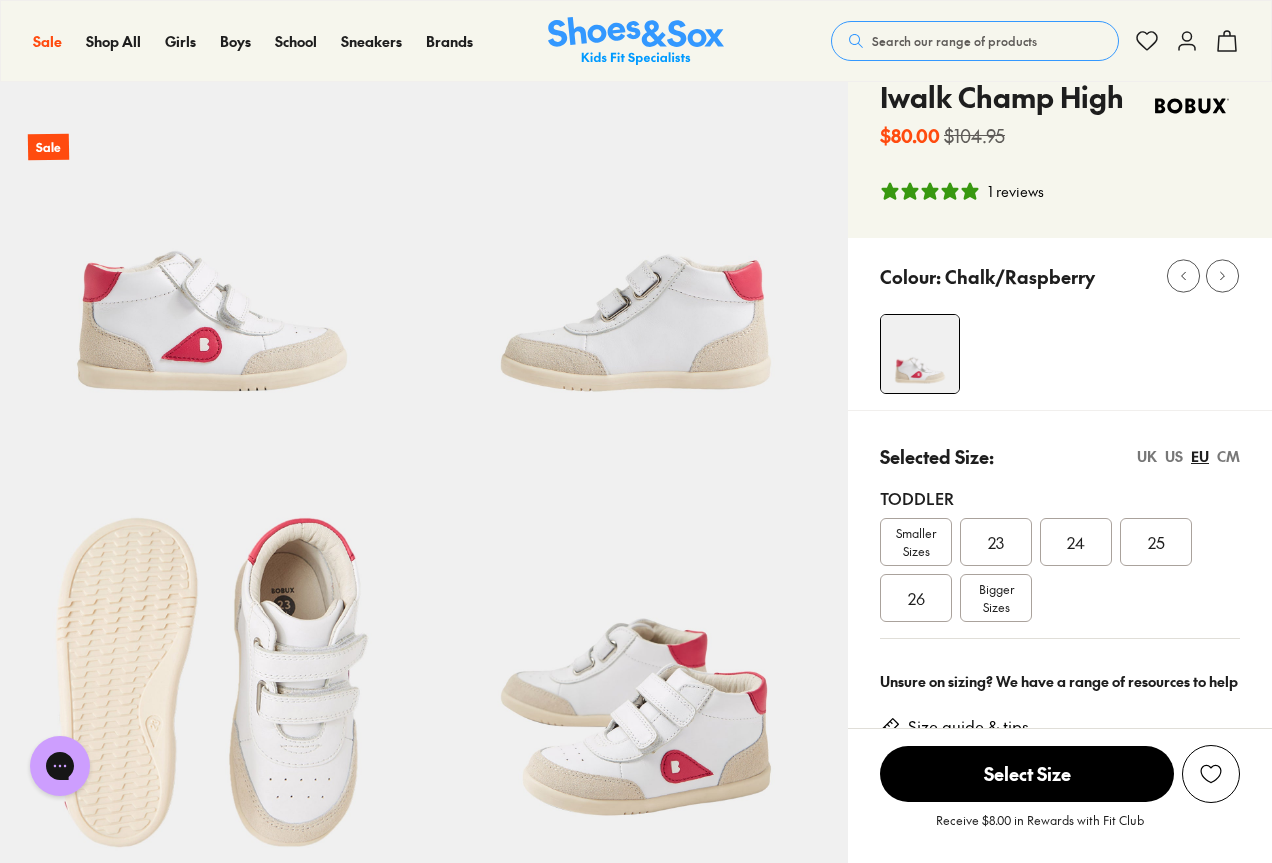 click on "24" at bounding box center [1076, 542] 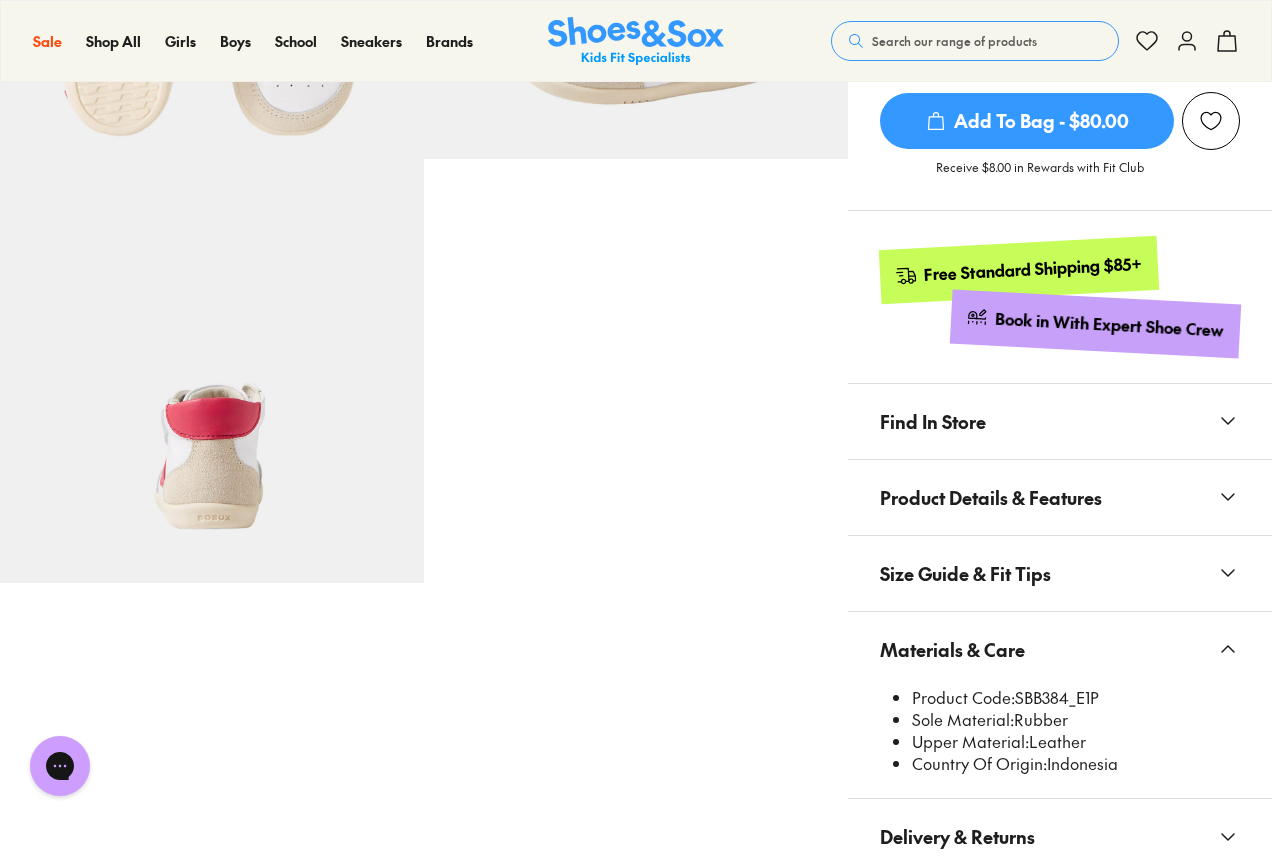scroll, scrollTop: 900, scrollLeft: 0, axis: vertical 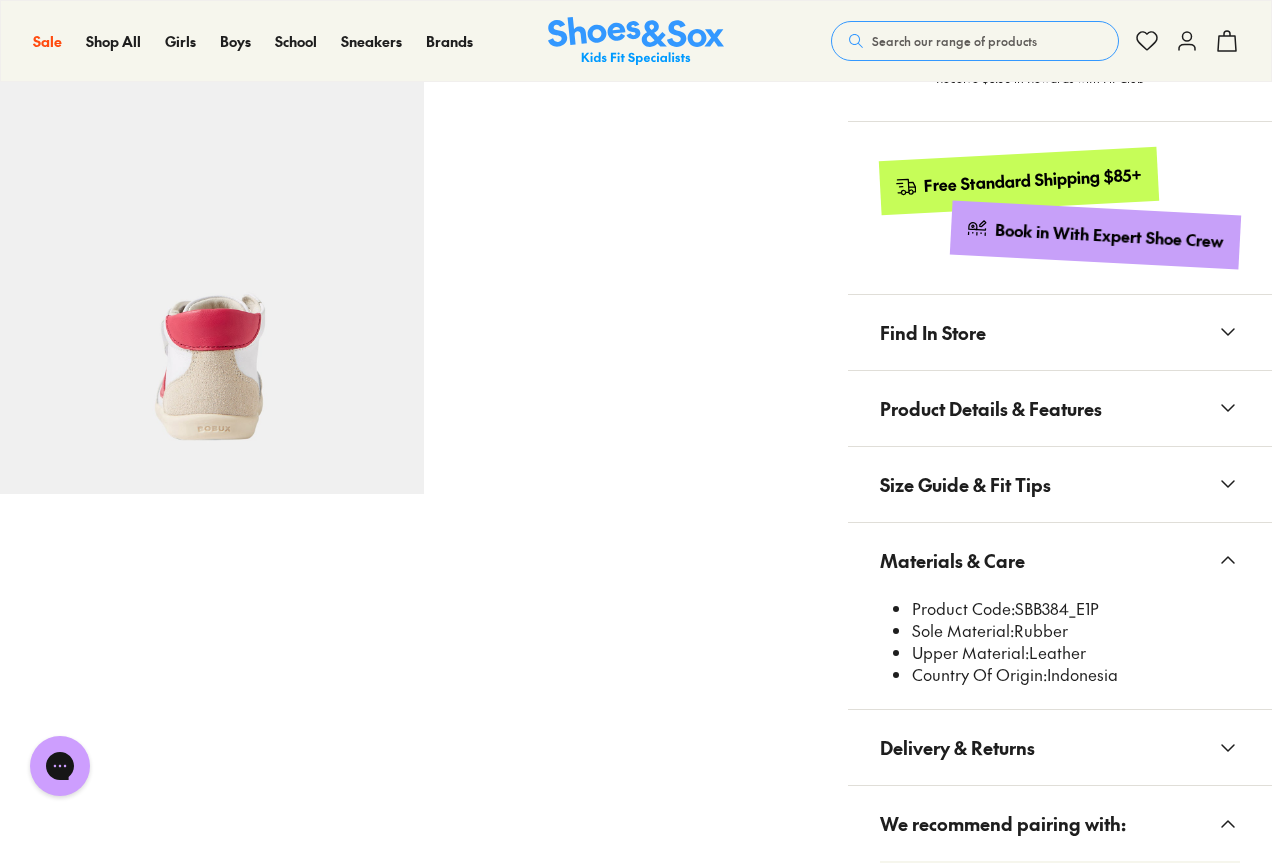 click on "Find In Store" at bounding box center [1060, 332] 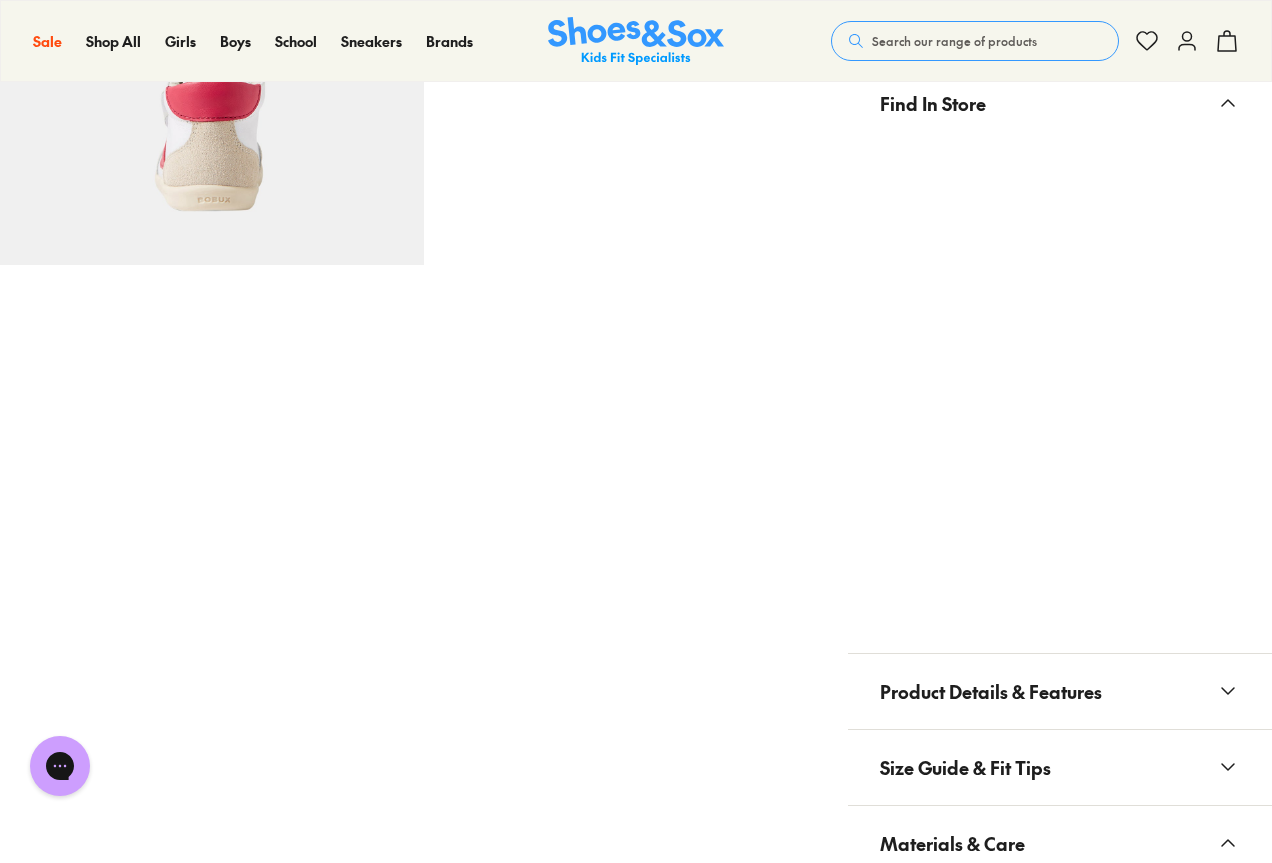 scroll, scrollTop: 1100, scrollLeft: 0, axis: vertical 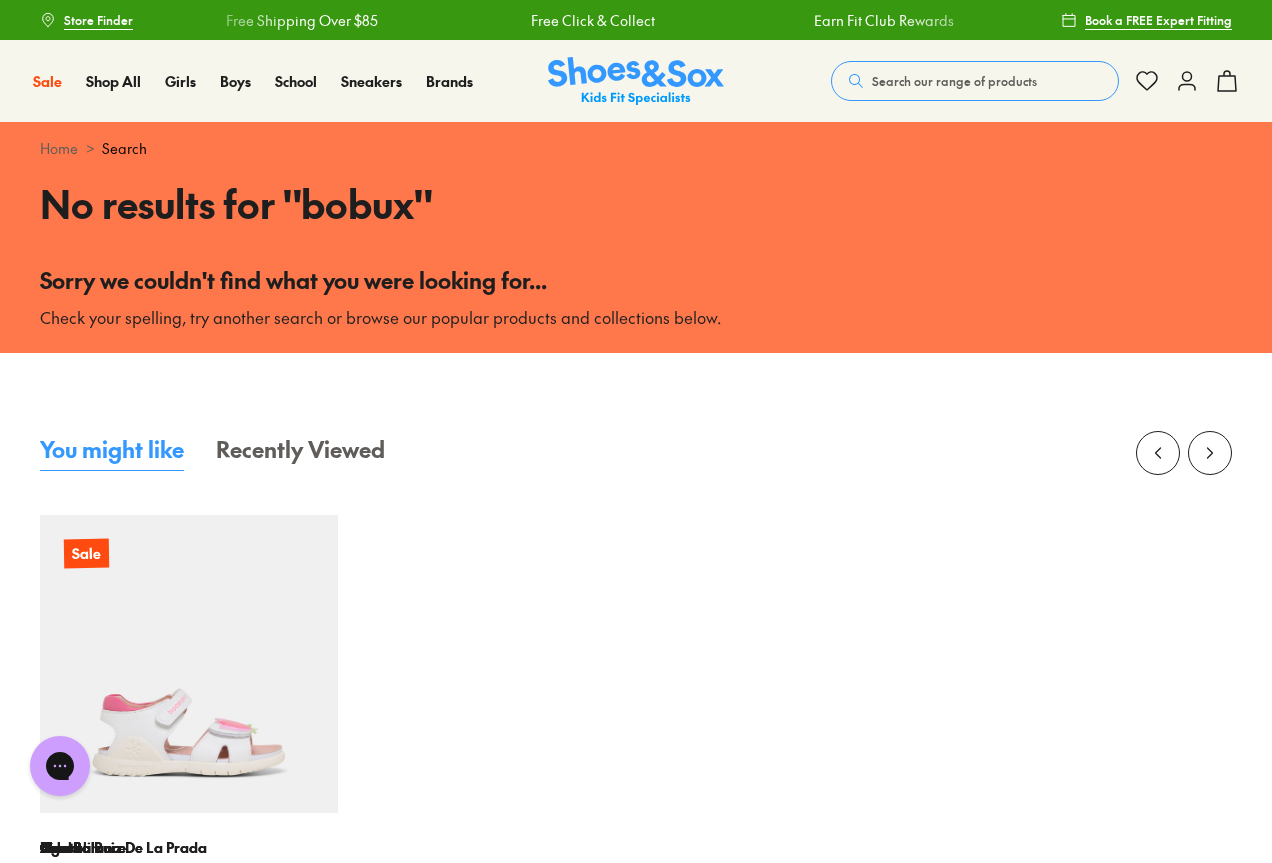 click on "Search our range of products" at bounding box center [975, 81] 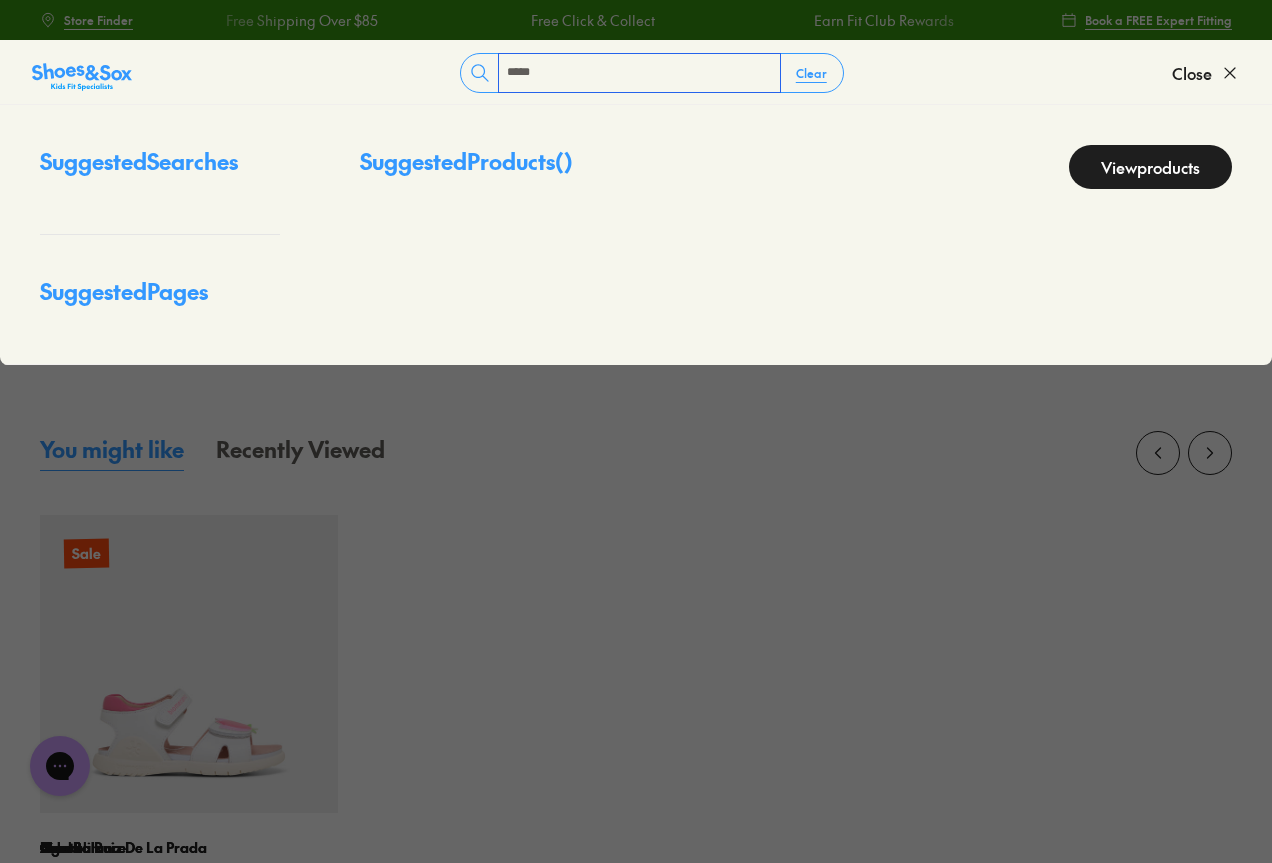 type on "*****" 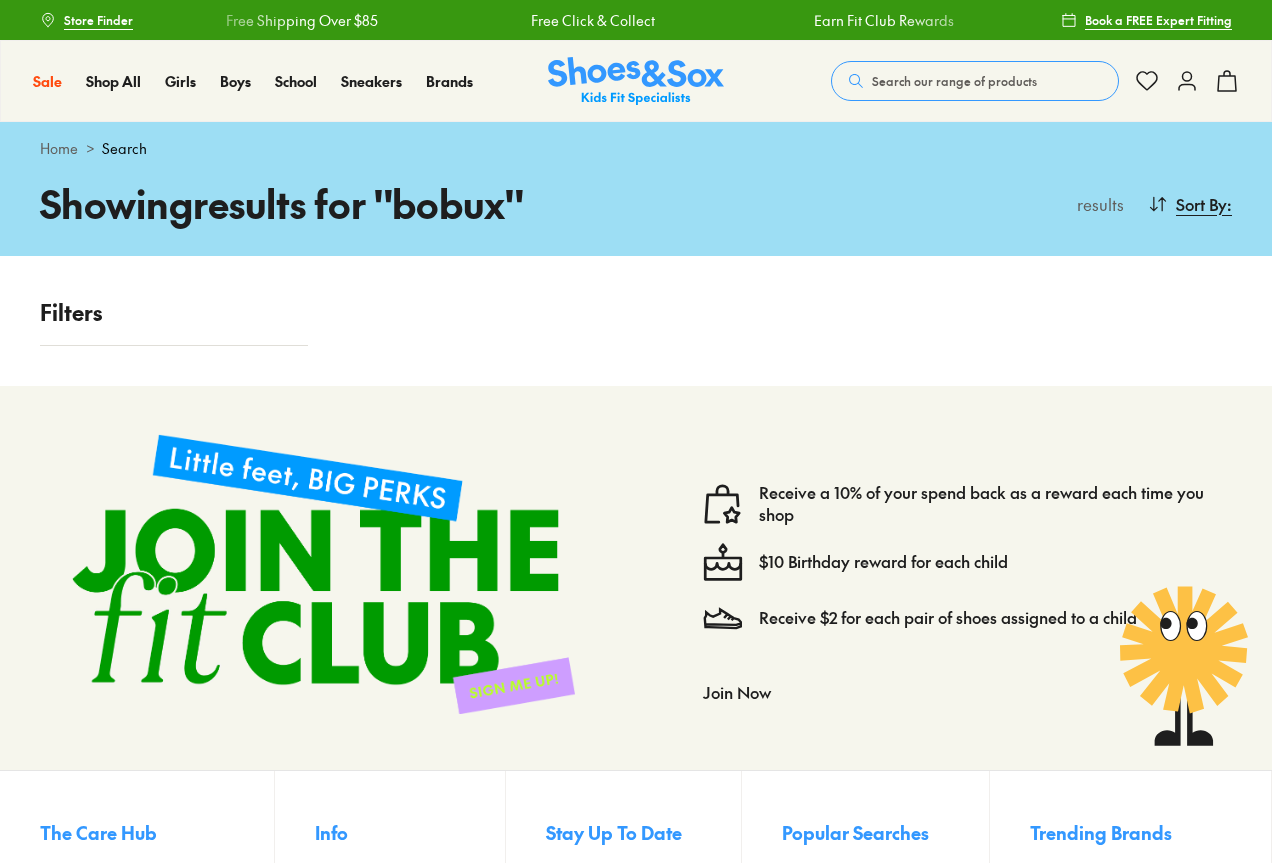 scroll, scrollTop: 0, scrollLeft: 0, axis: both 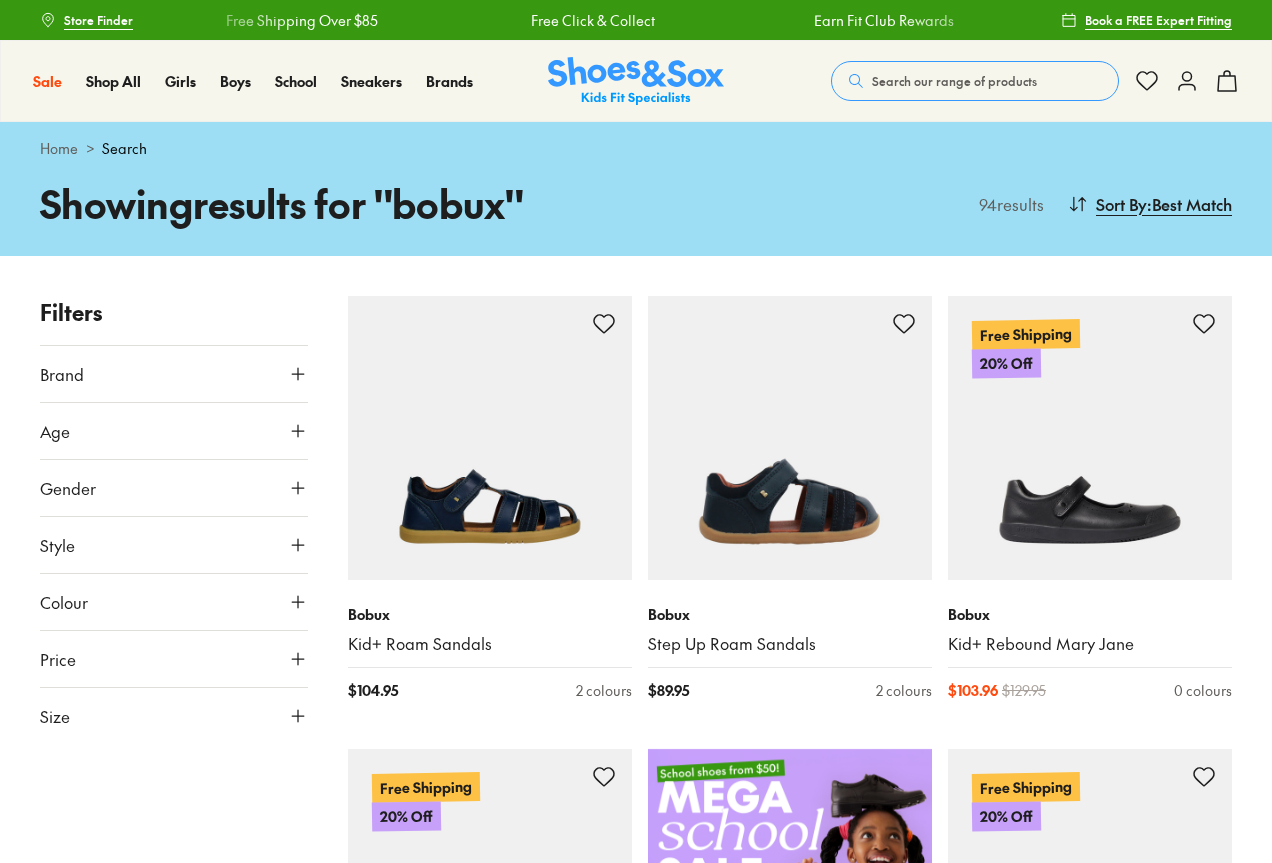 click 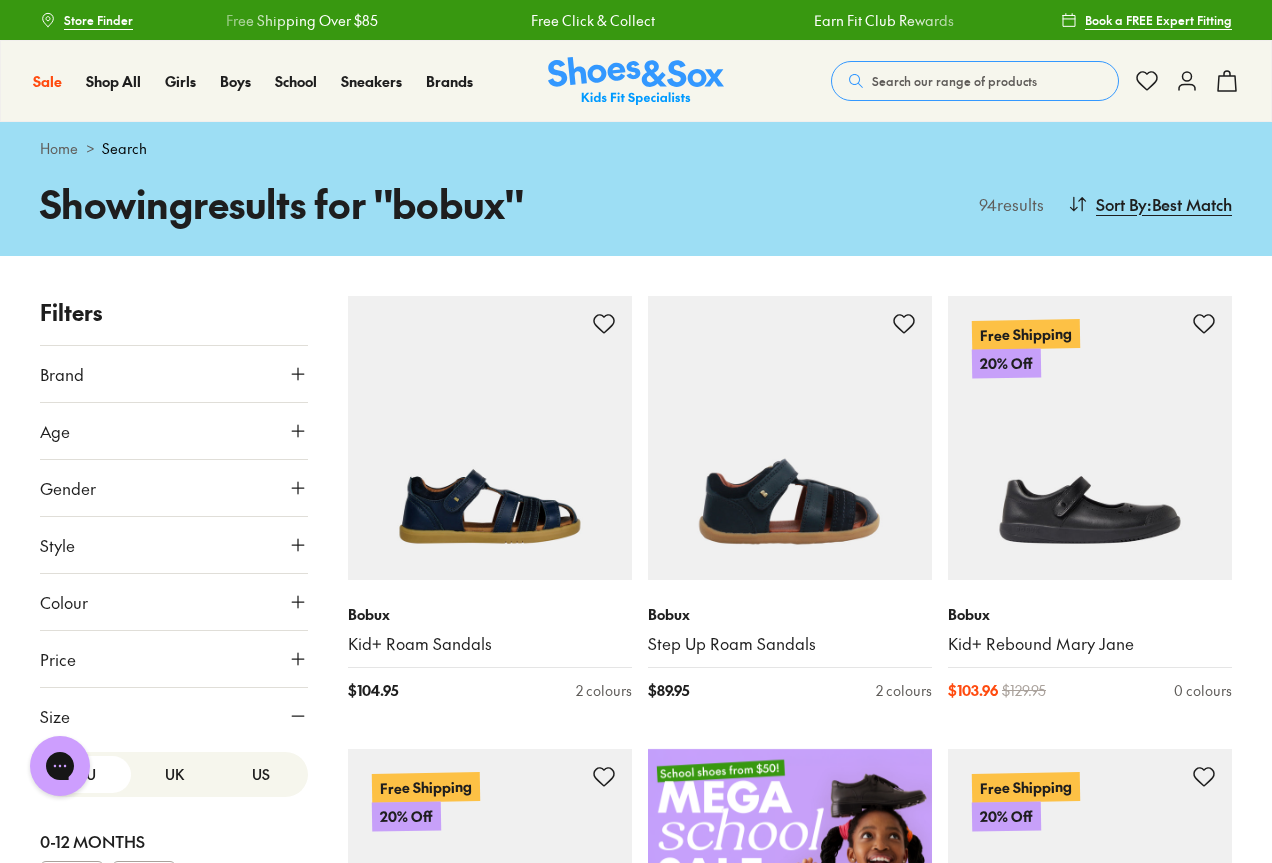 scroll, scrollTop: 0, scrollLeft: 0, axis: both 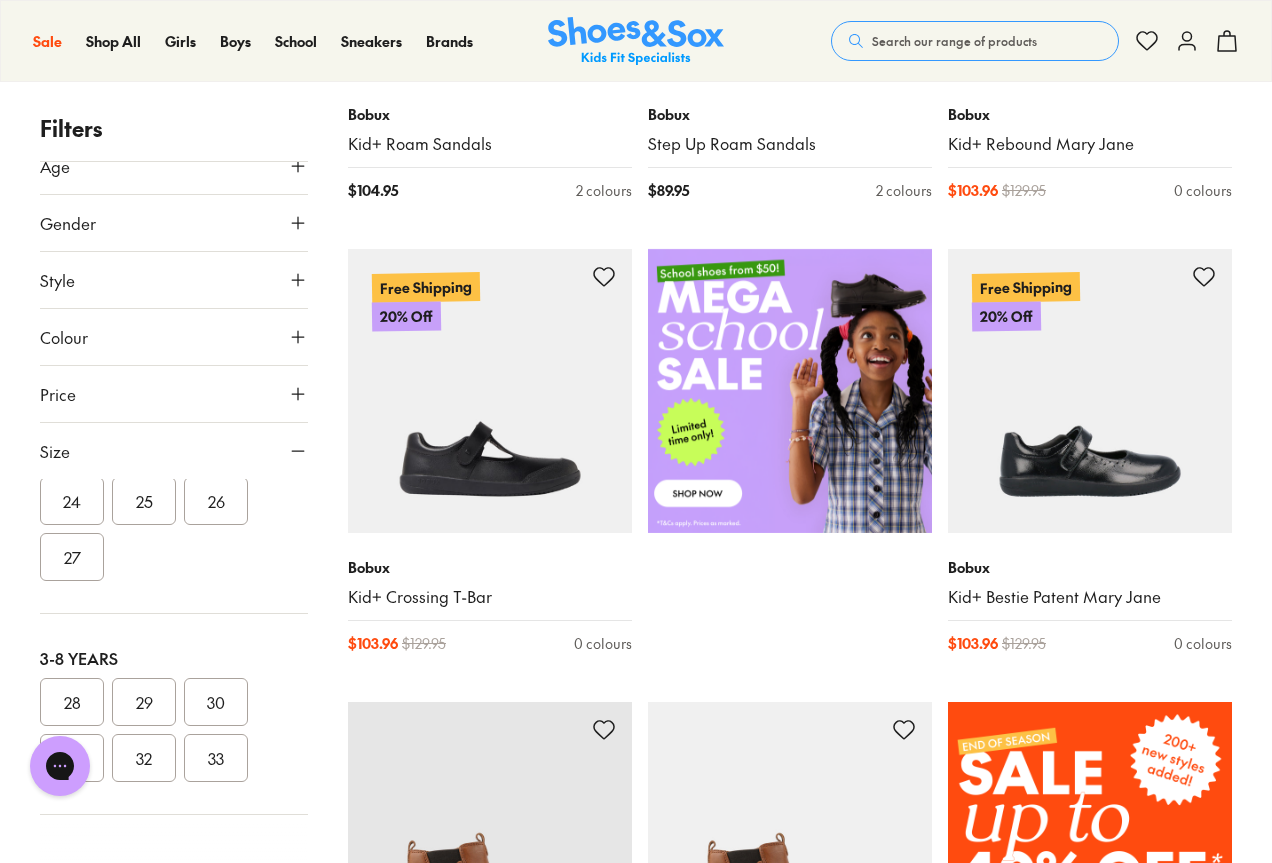click on "24" at bounding box center [72, 501] 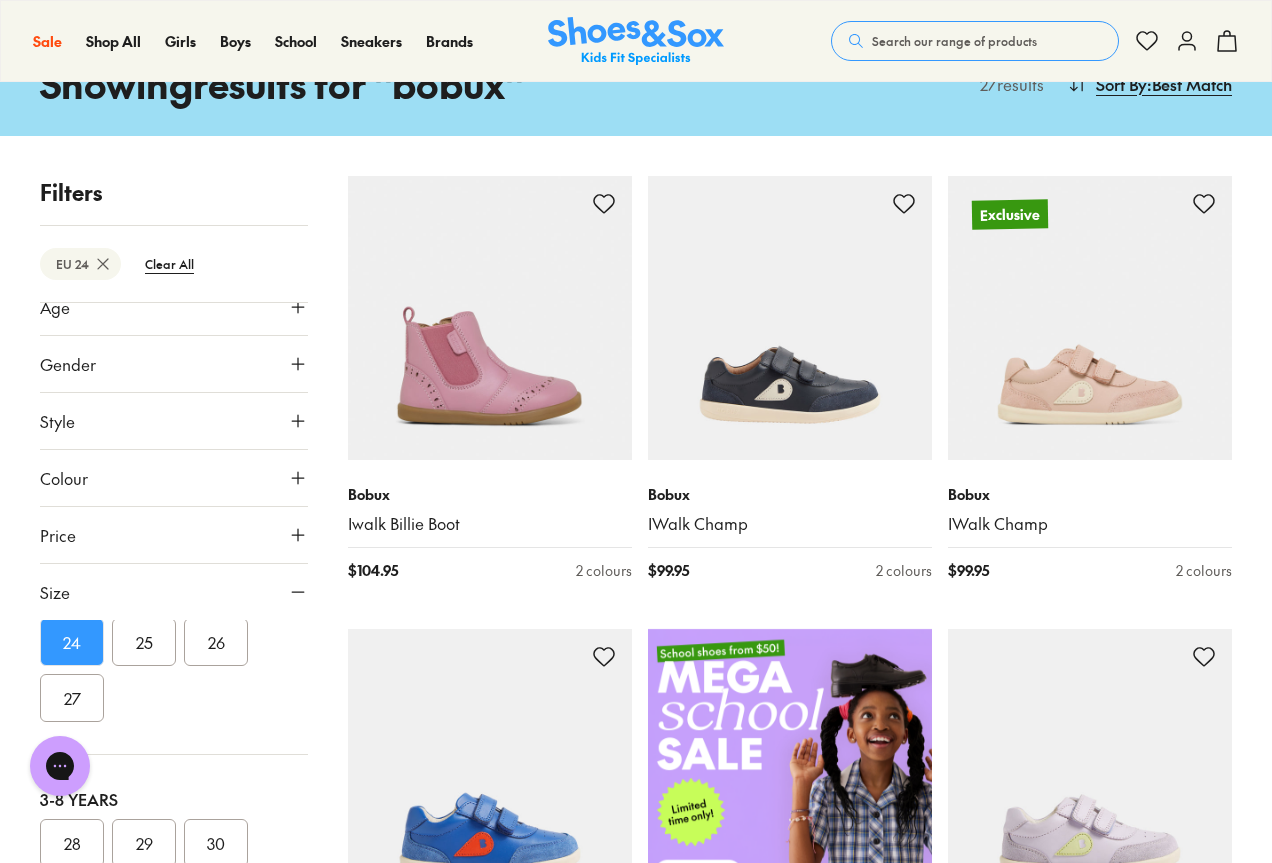 scroll, scrollTop: 119, scrollLeft: 0, axis: vertical 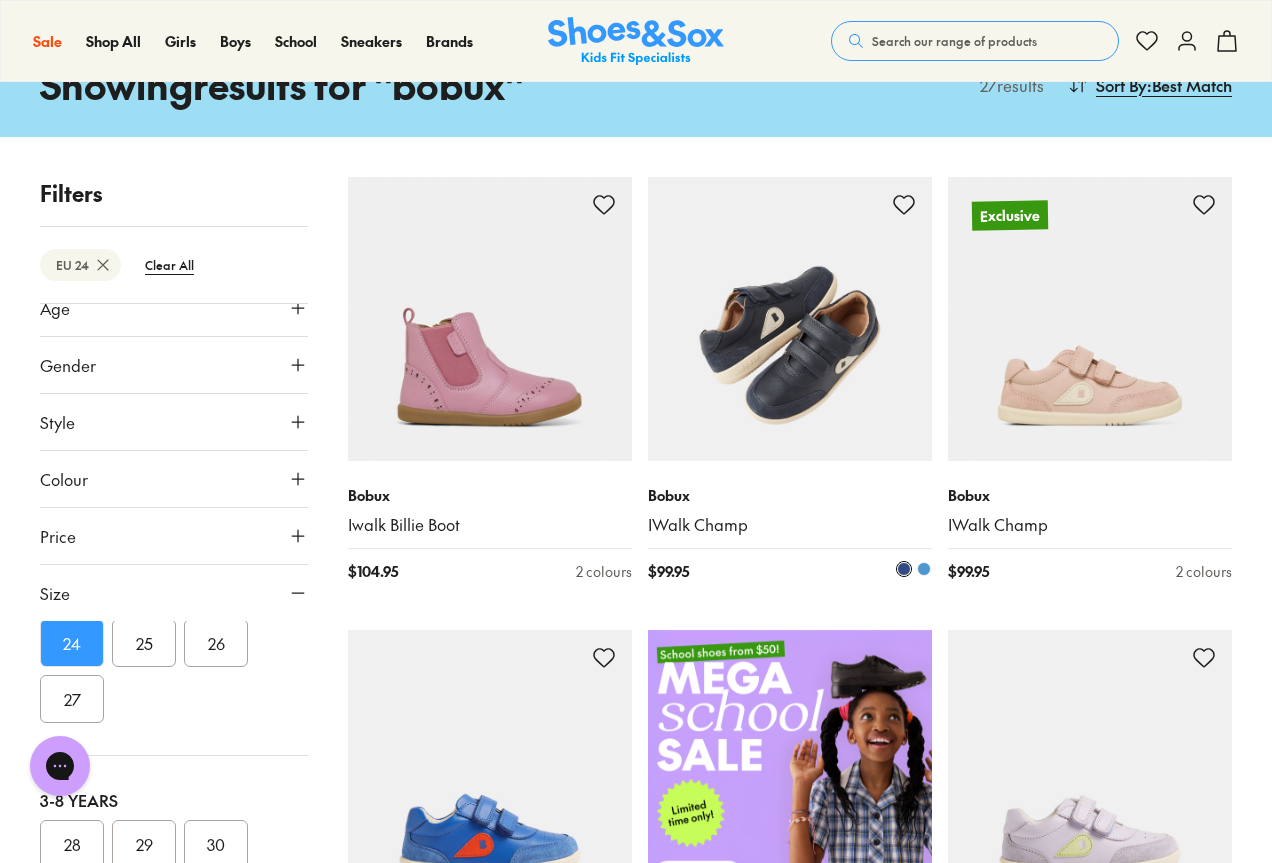 click at bounding box center [790, 319] 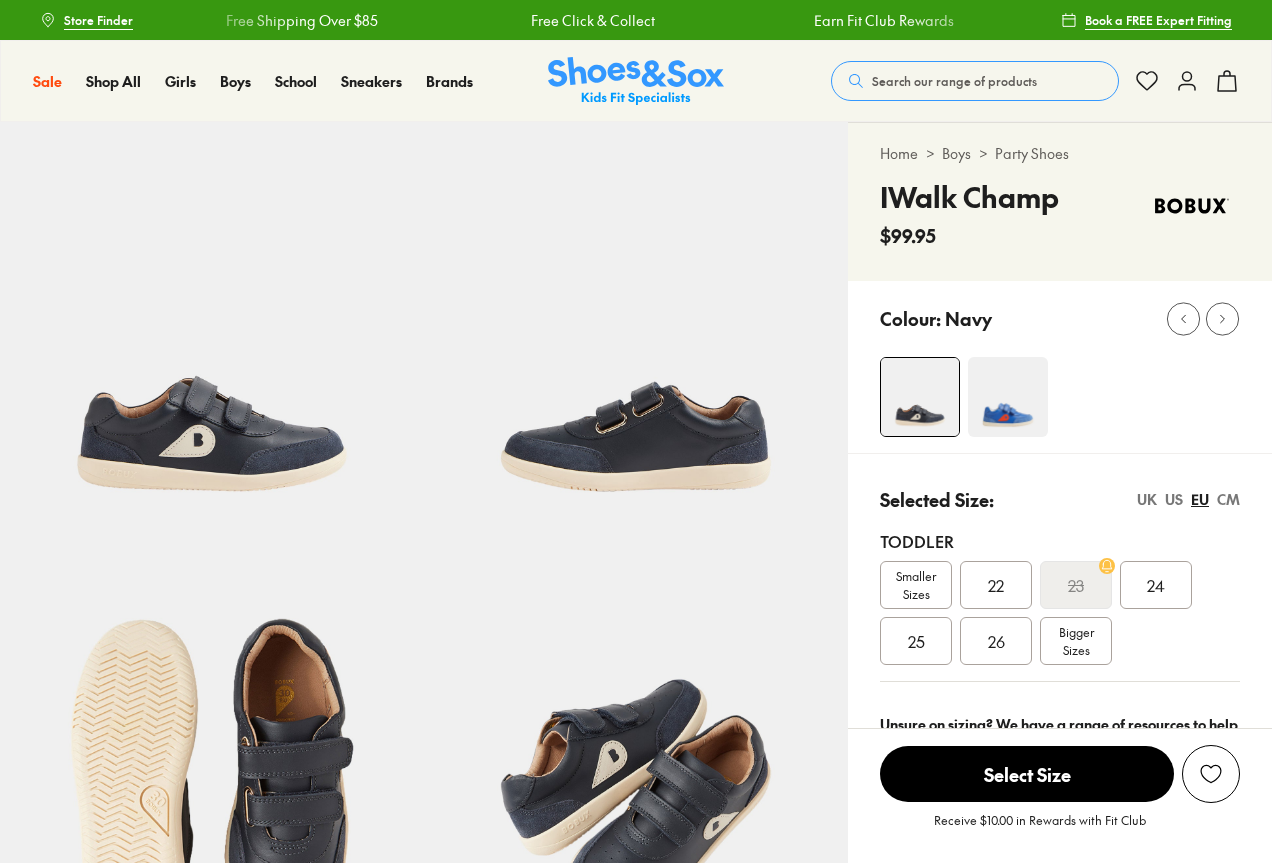 scroll, scrollTop: 400, scrollLeft: 0, axis: vertical 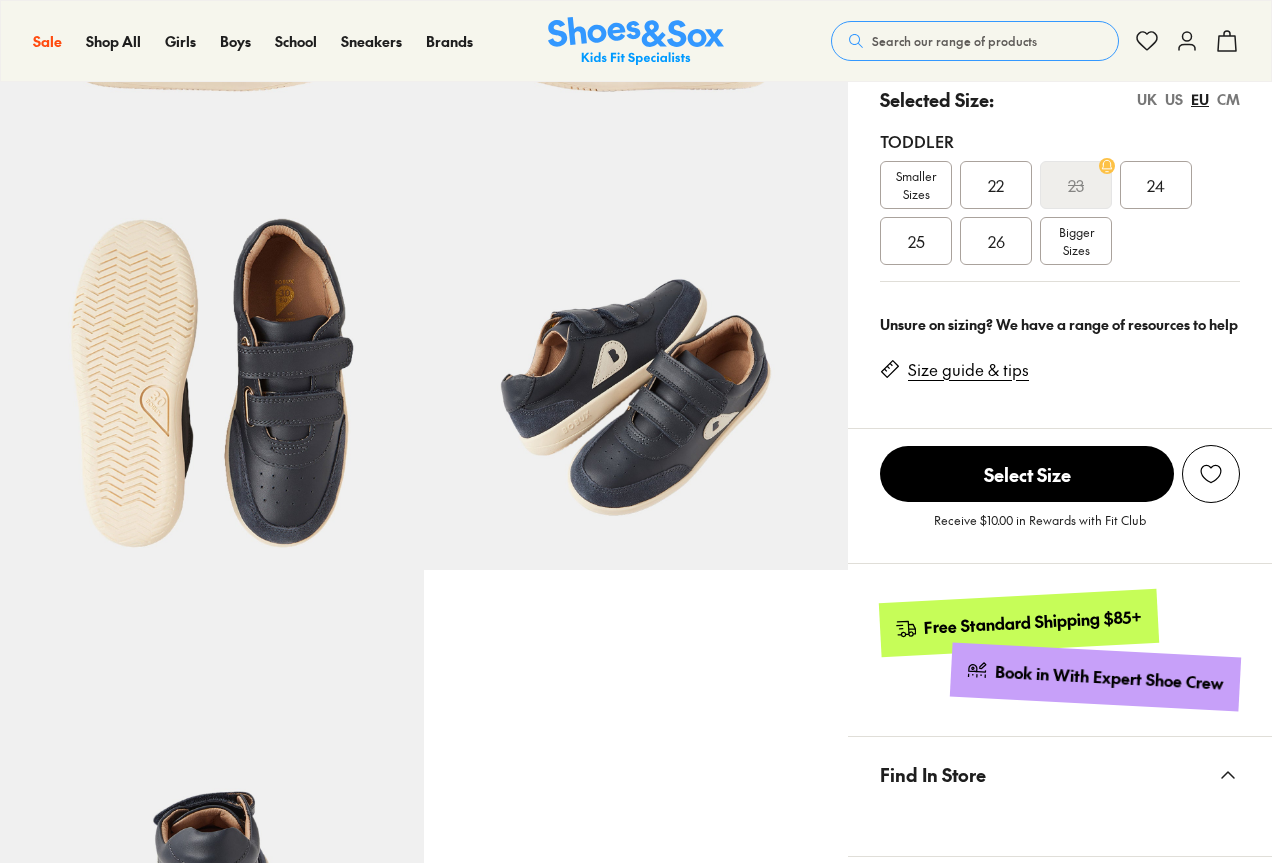 click on "24" at bounding box center (1156, 185) 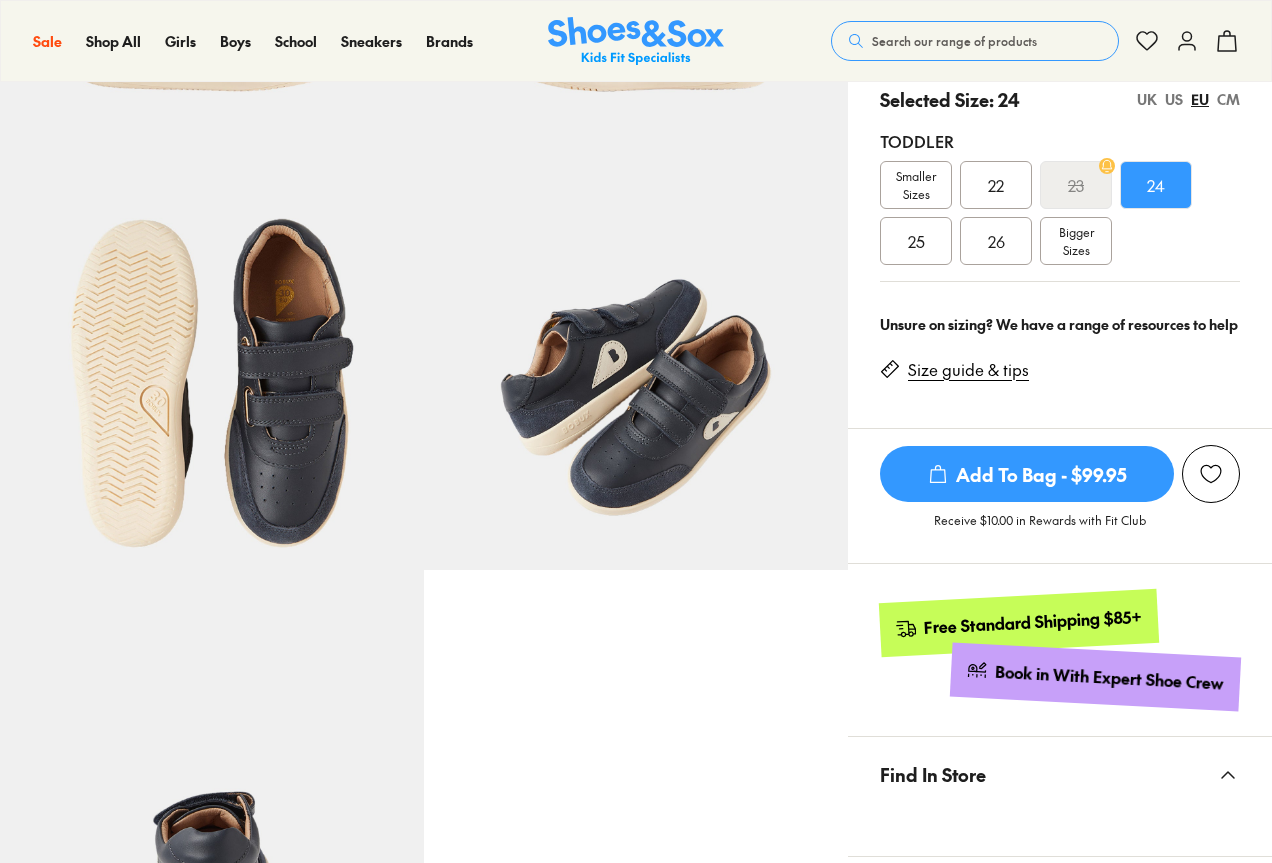 scroll, scrollTop: 0, scrollLeft: 0, axis: both 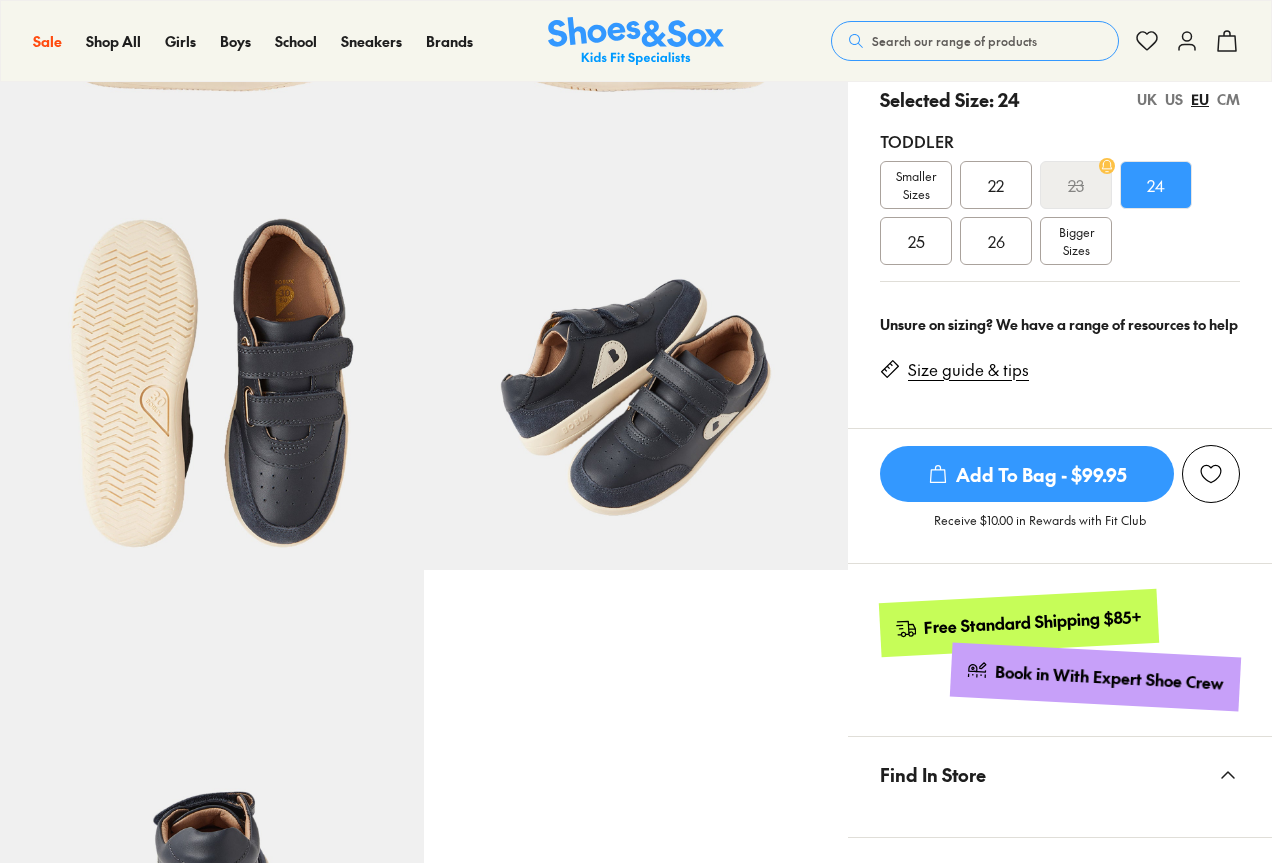 select on "*" 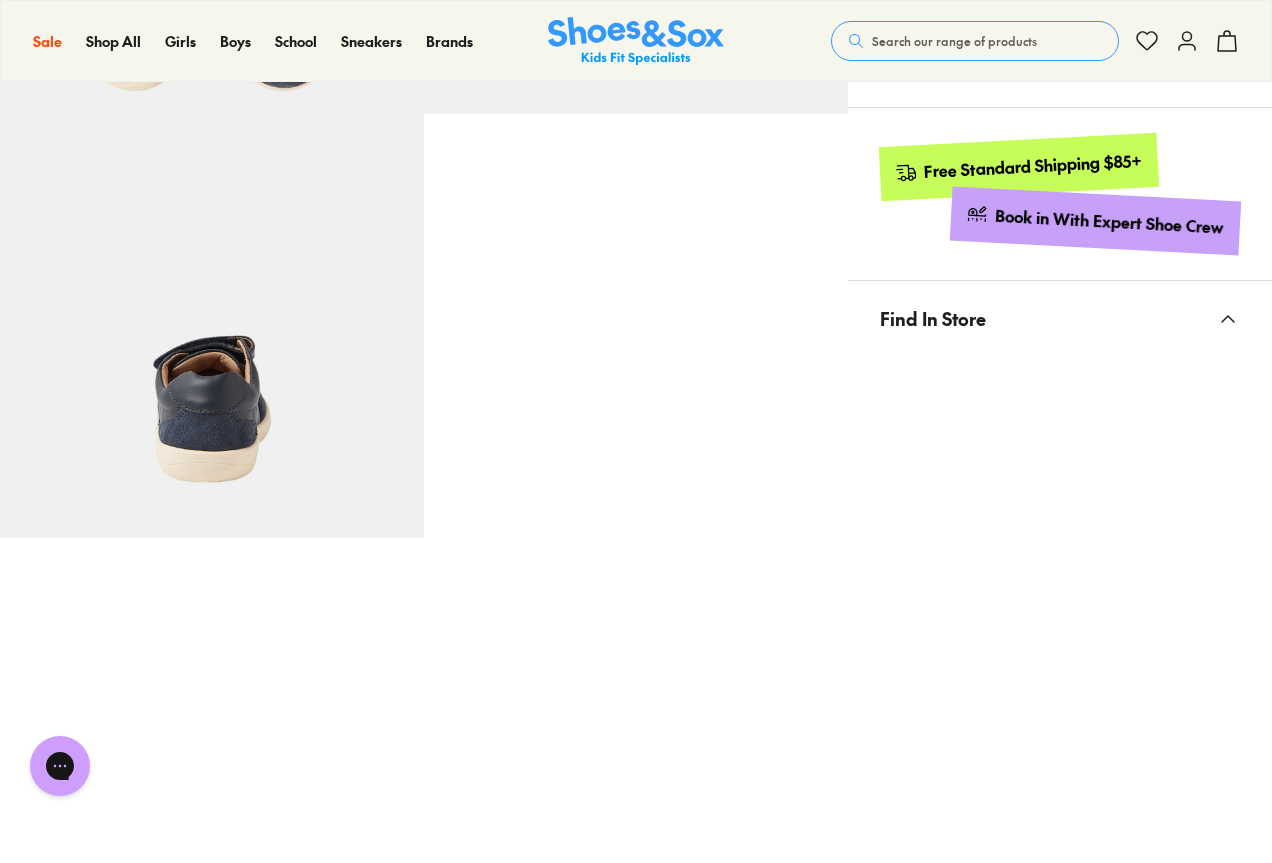 scroll, scrollTop: 600, scrollLeft: 0, axis: vertical 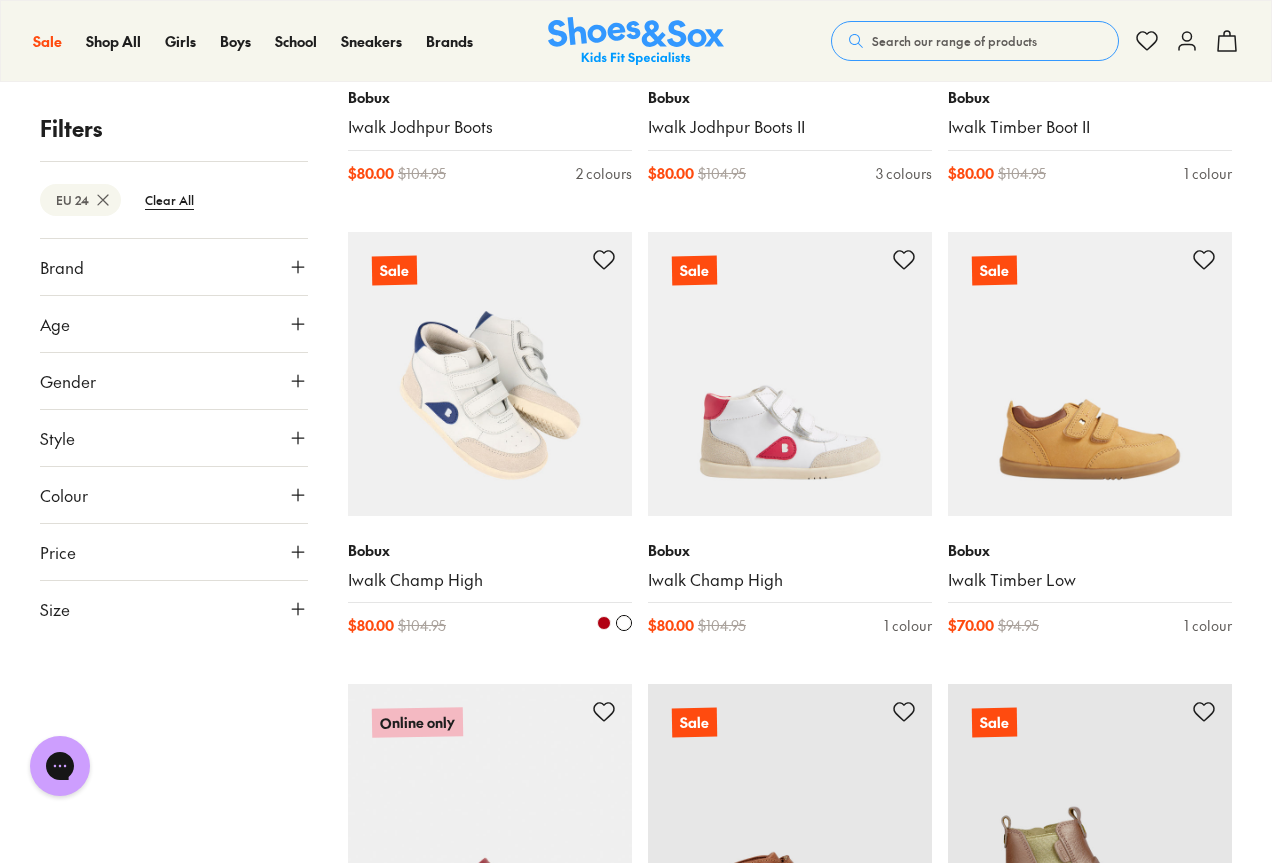 click at bounding box center (490, 374) 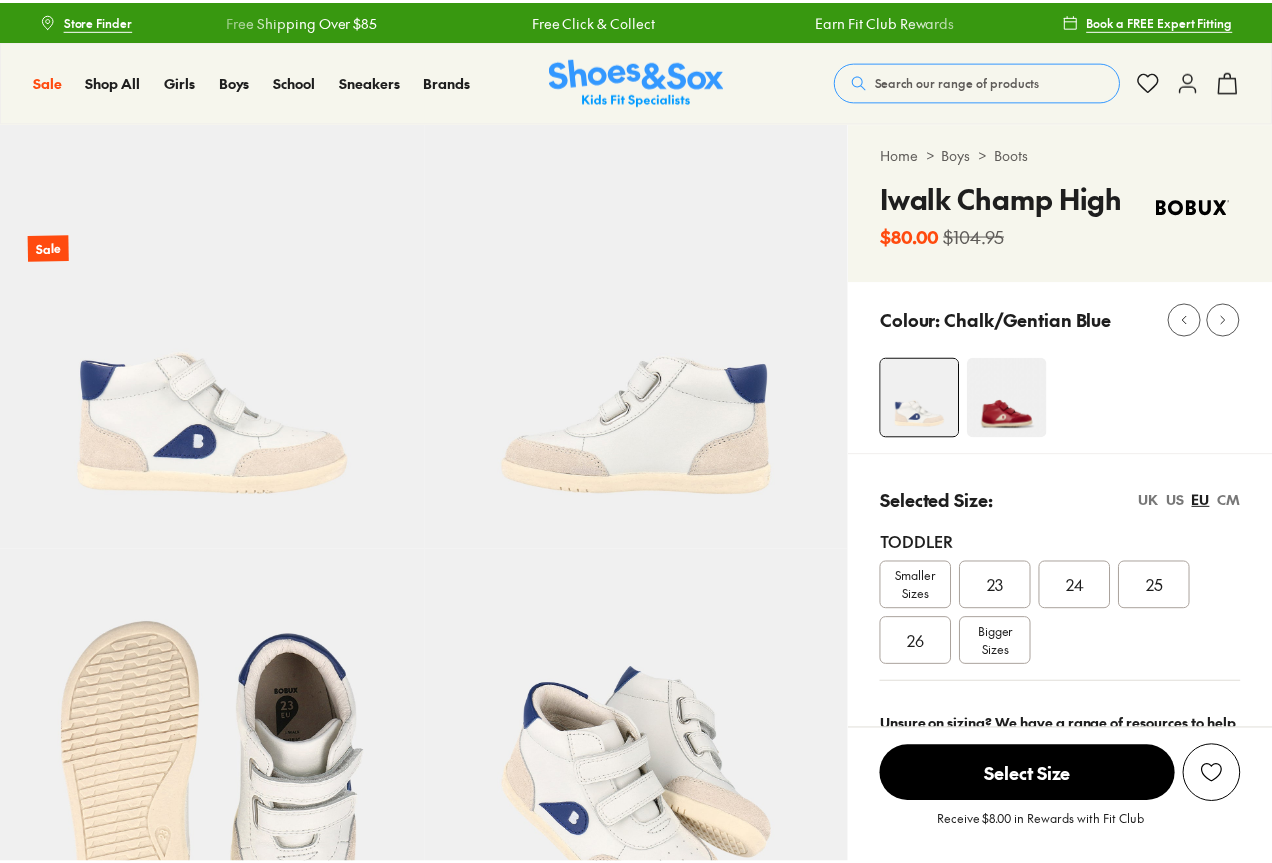 scroll, scrollTop: 0, scrollLeft: 0, axis: both 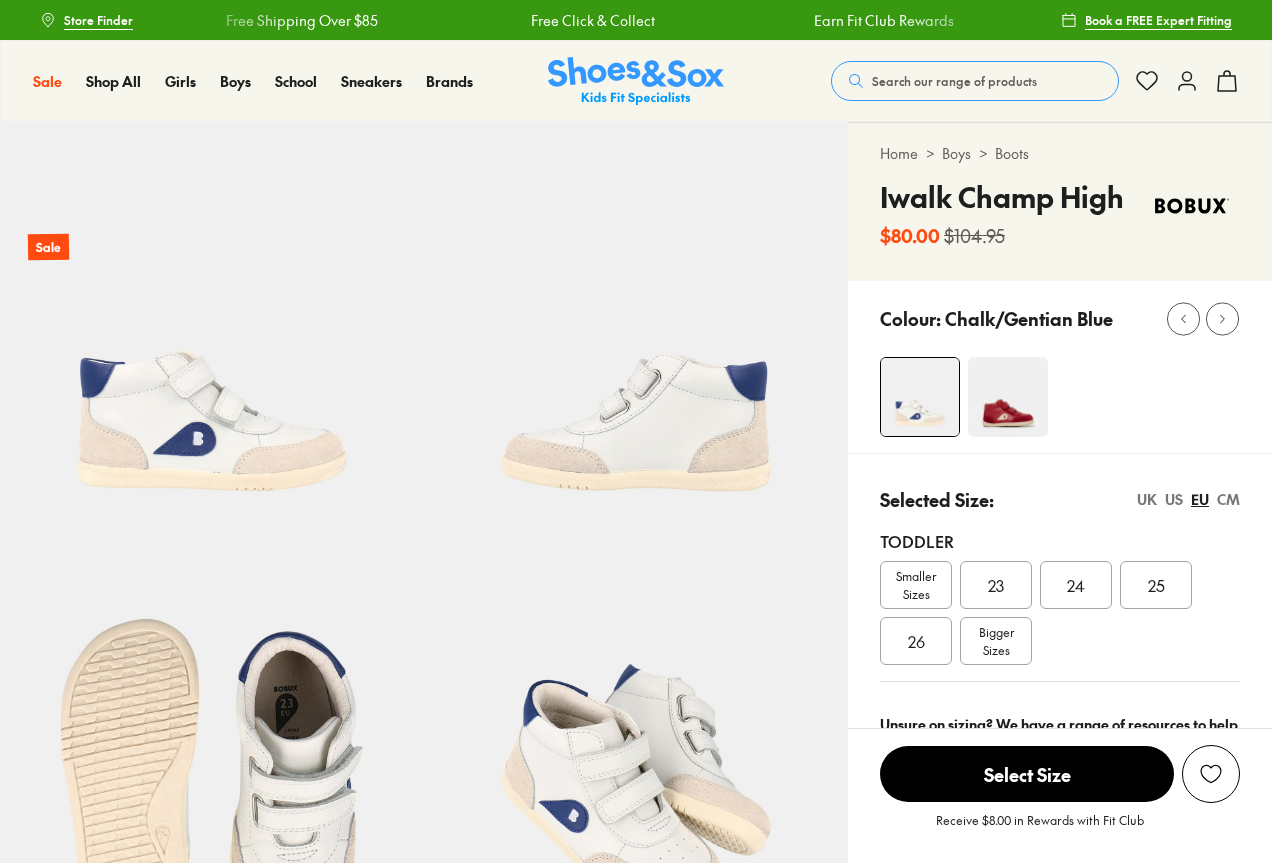 select on "*" 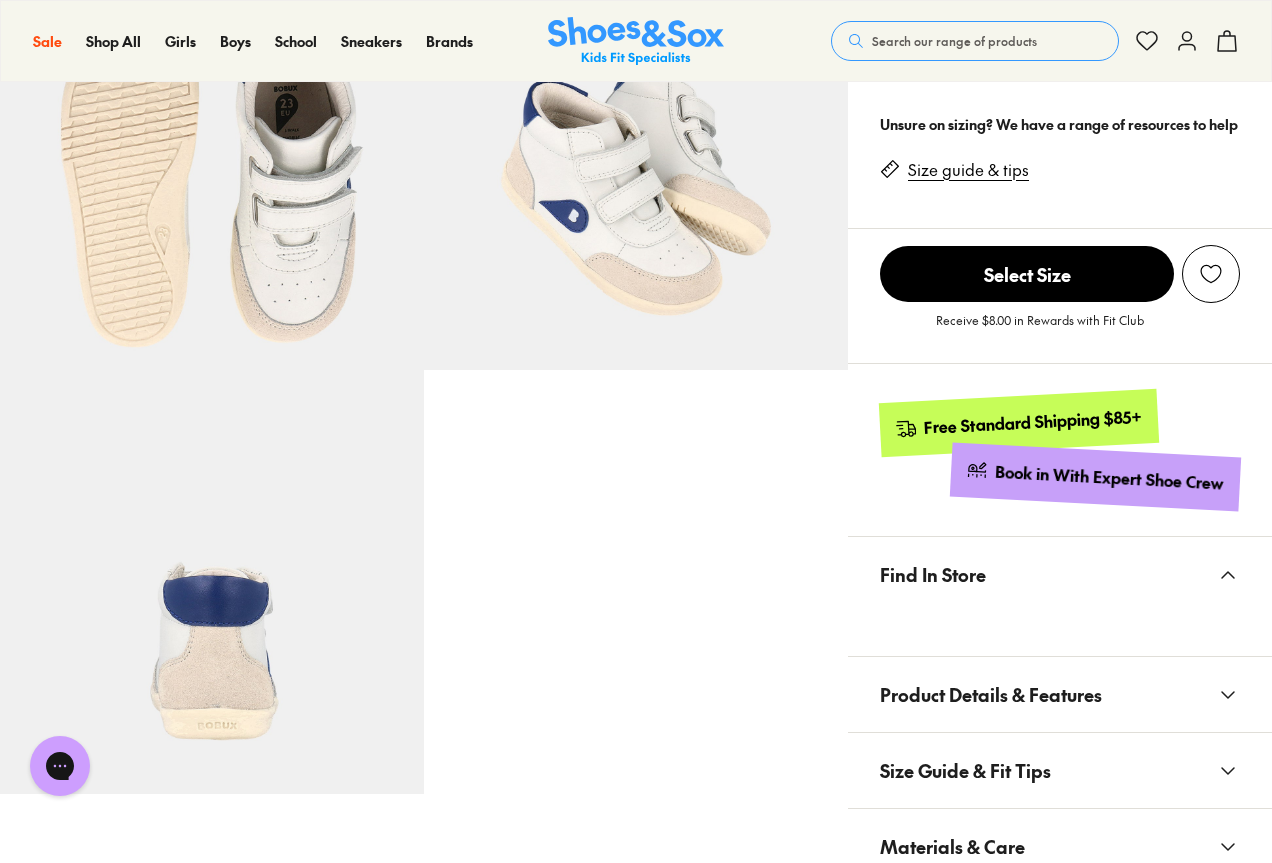scroll, scrollTop: 300, scrollLeft: 0, axis: vertical 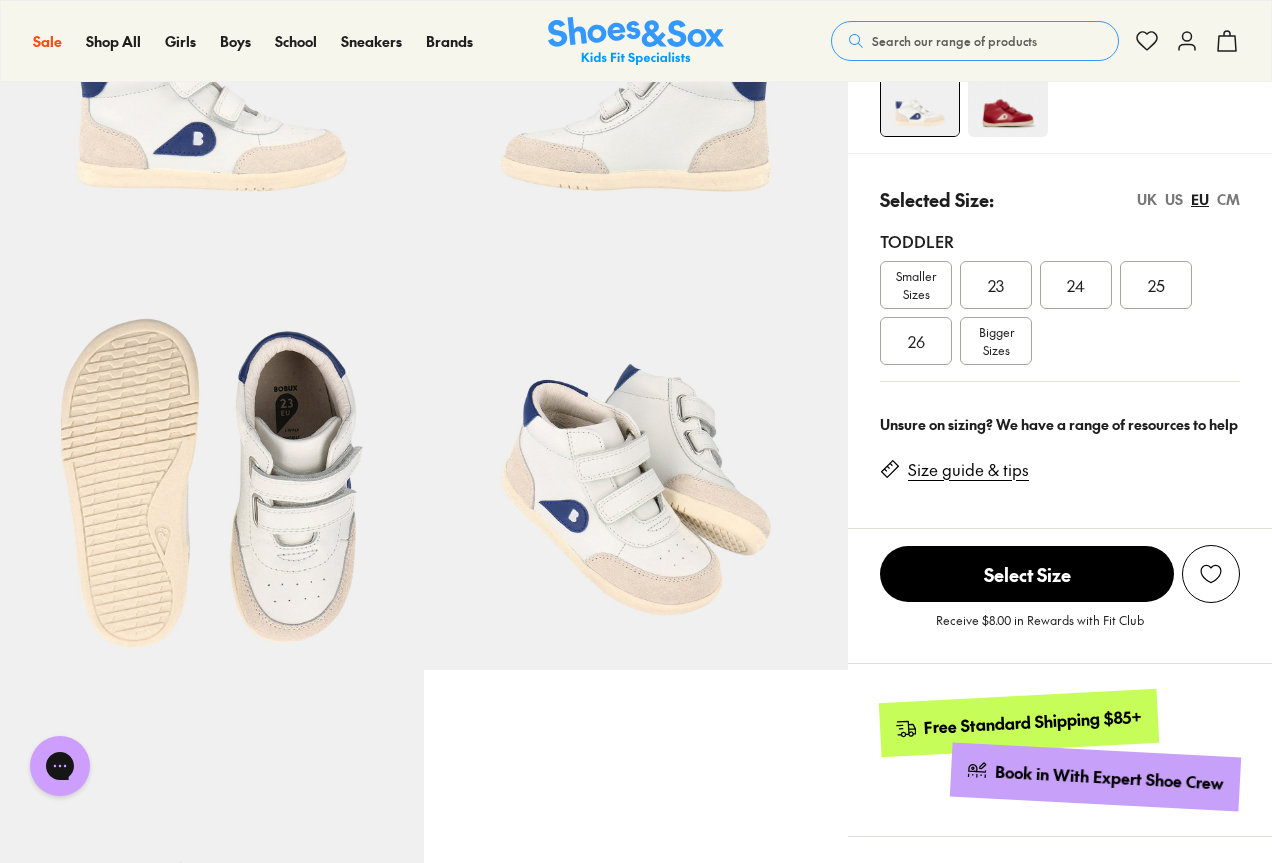click on "24" at bounding box center [1076, 285] 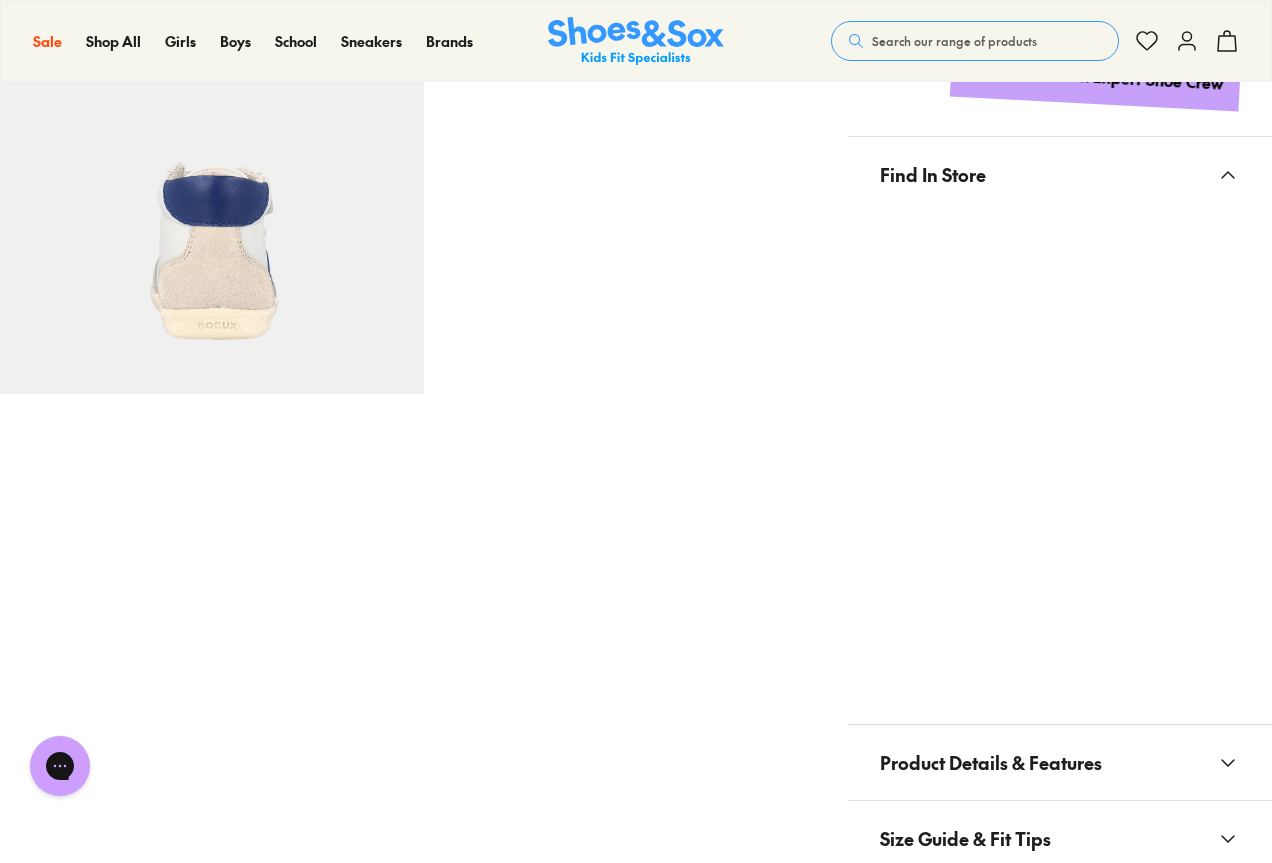 scroll, scrollTop: 300, scrollLeft: 0, axis: vertical 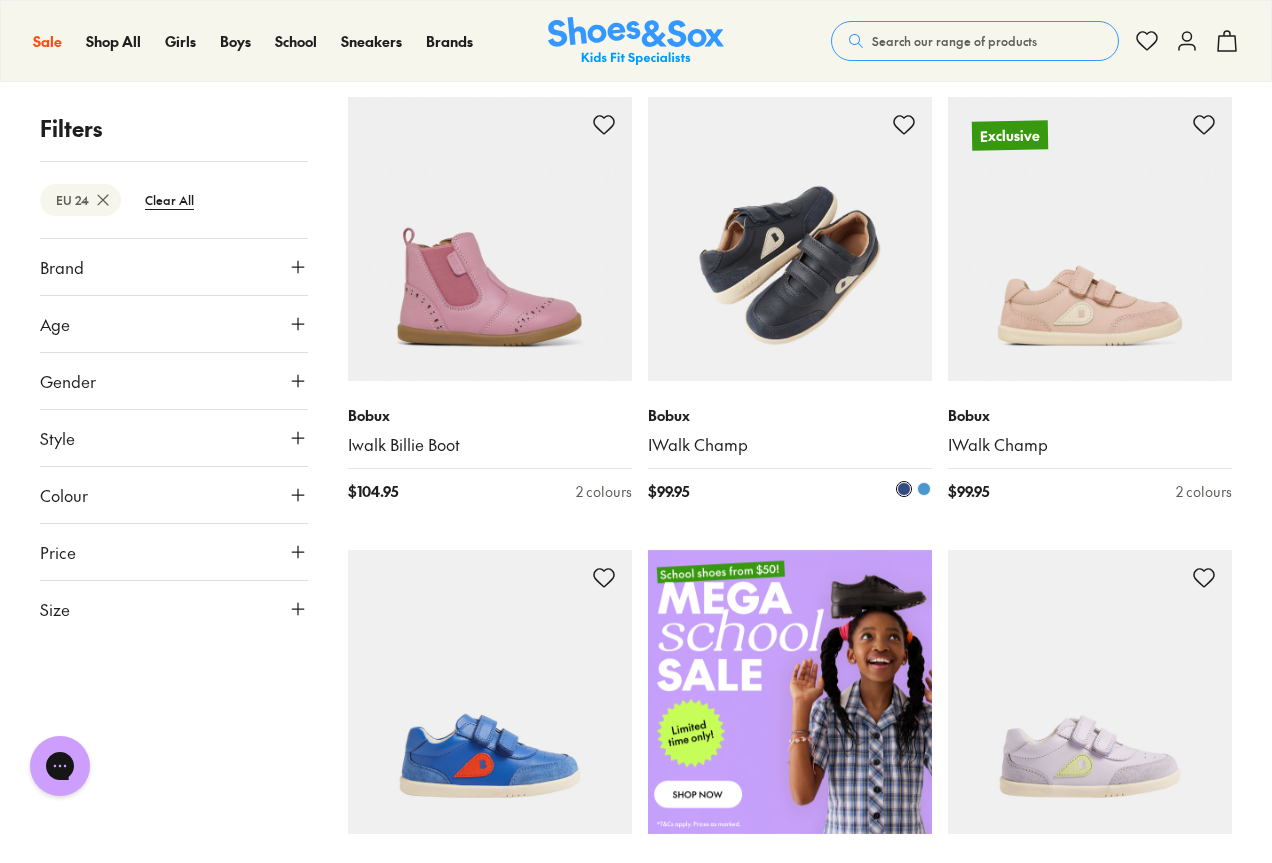 click at bounding box center [790, 239] 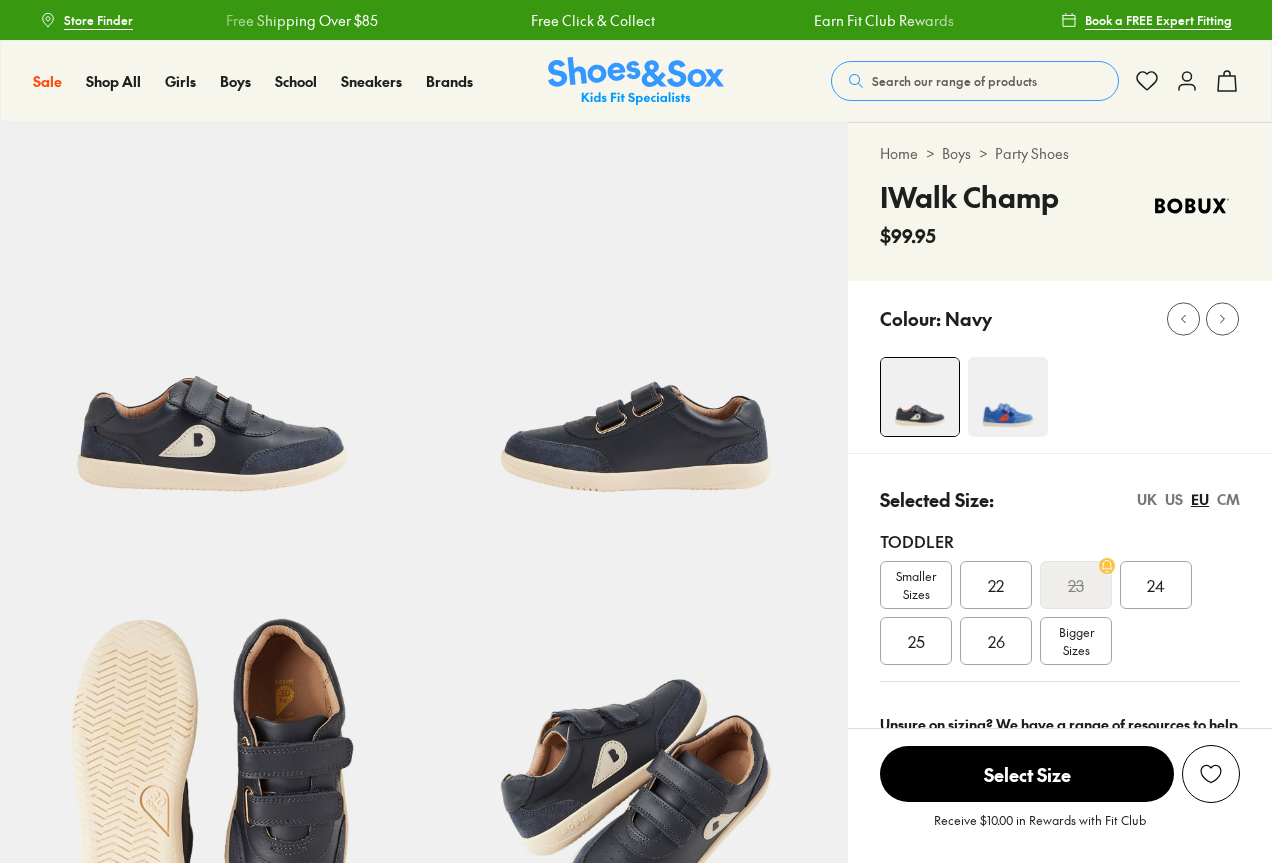scroll, scrollTop: 0, scrollLeft: 0, axis: both 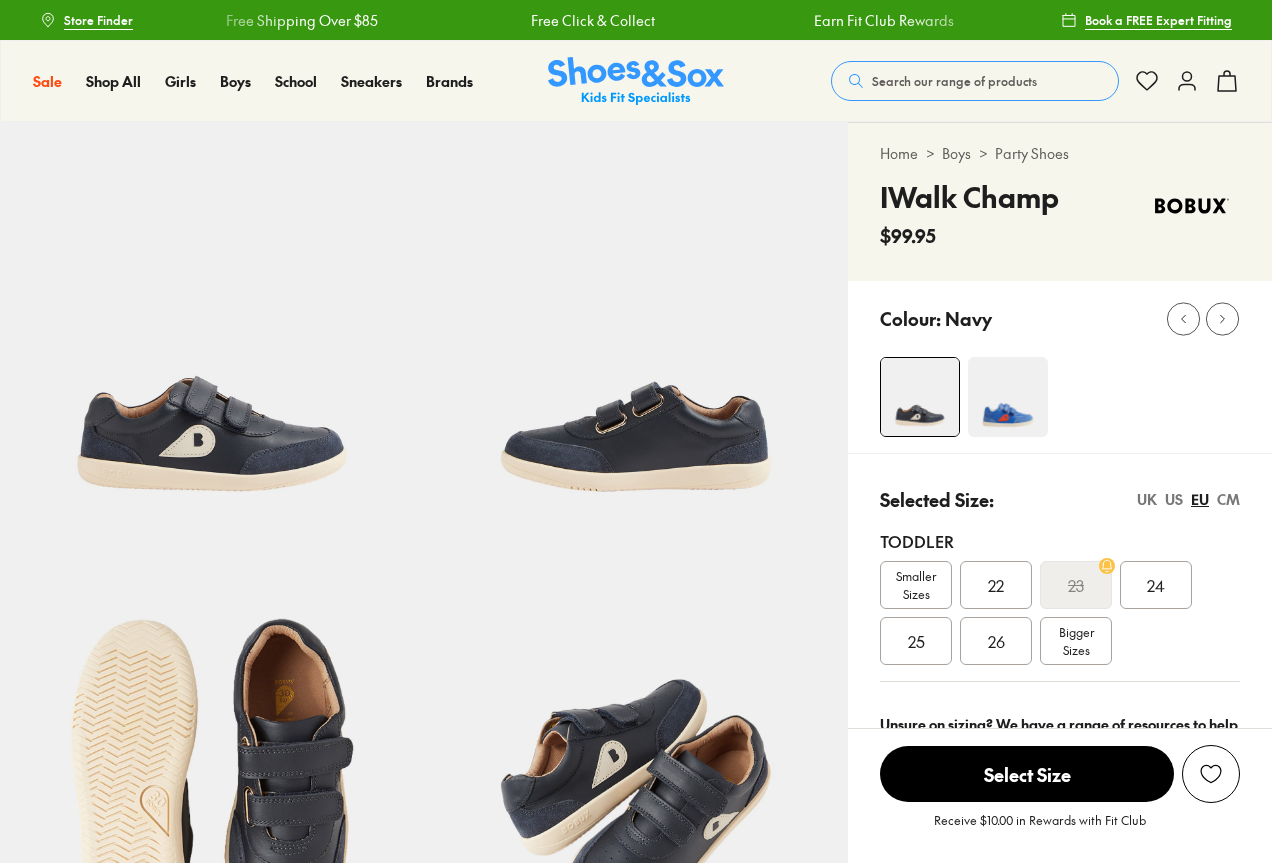 select on "*" 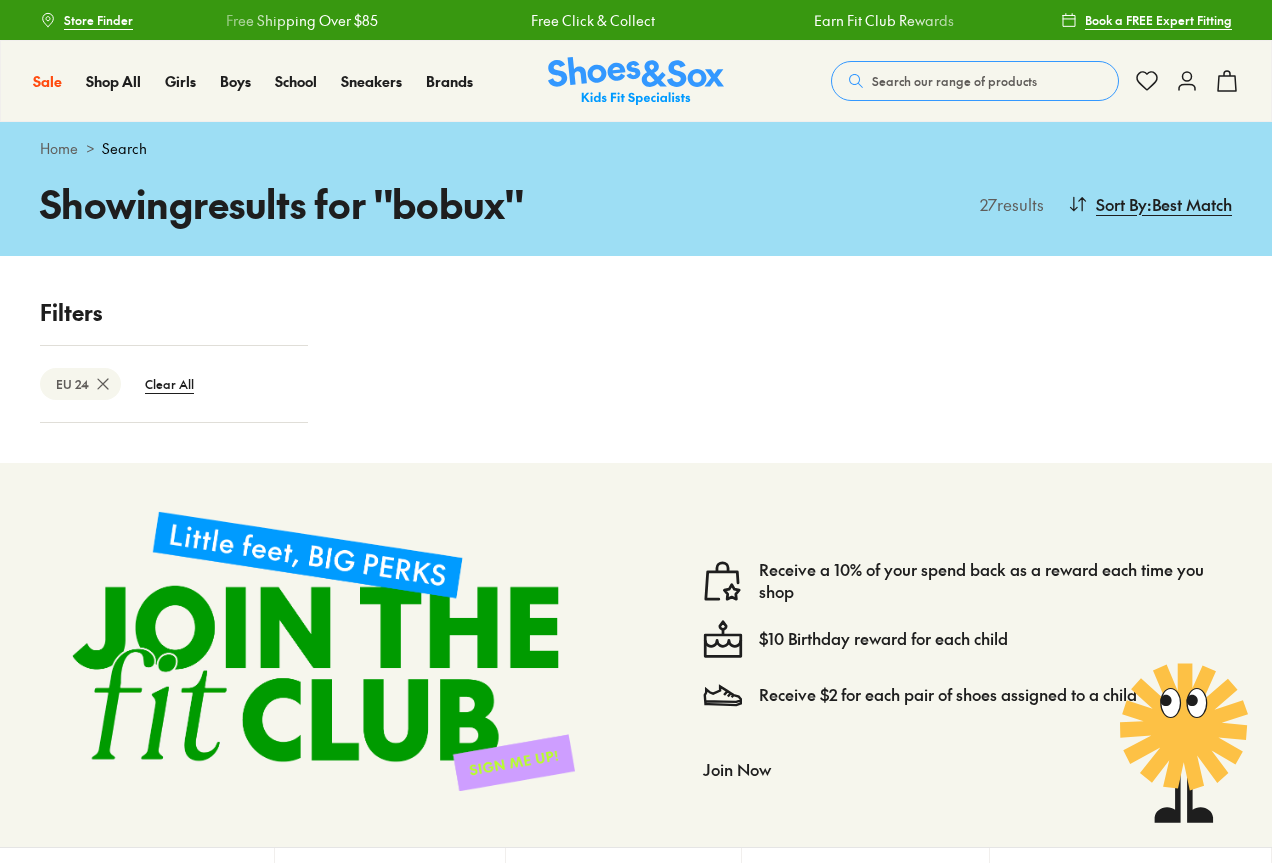 scroll, scrollTop: 82, scrollLeft: 0, axis: vertical 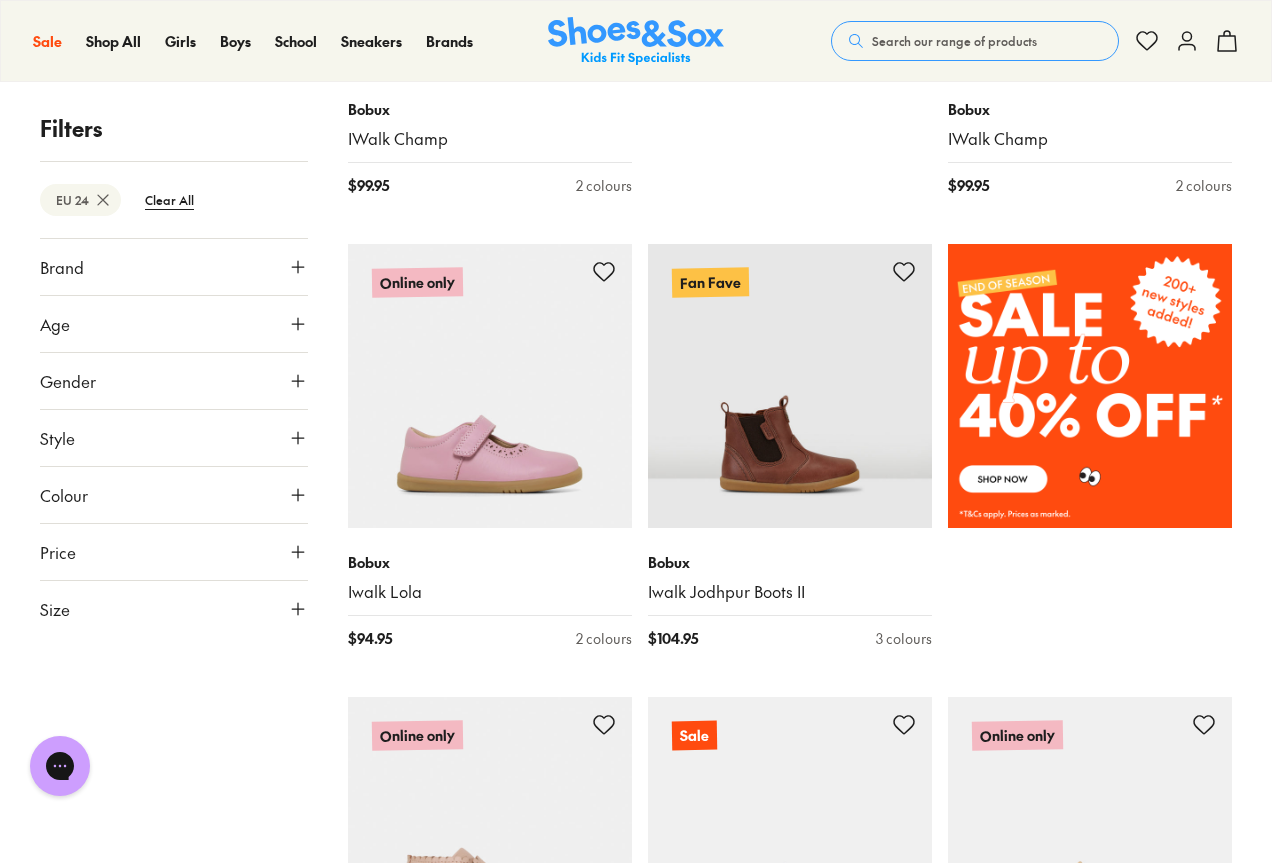 click 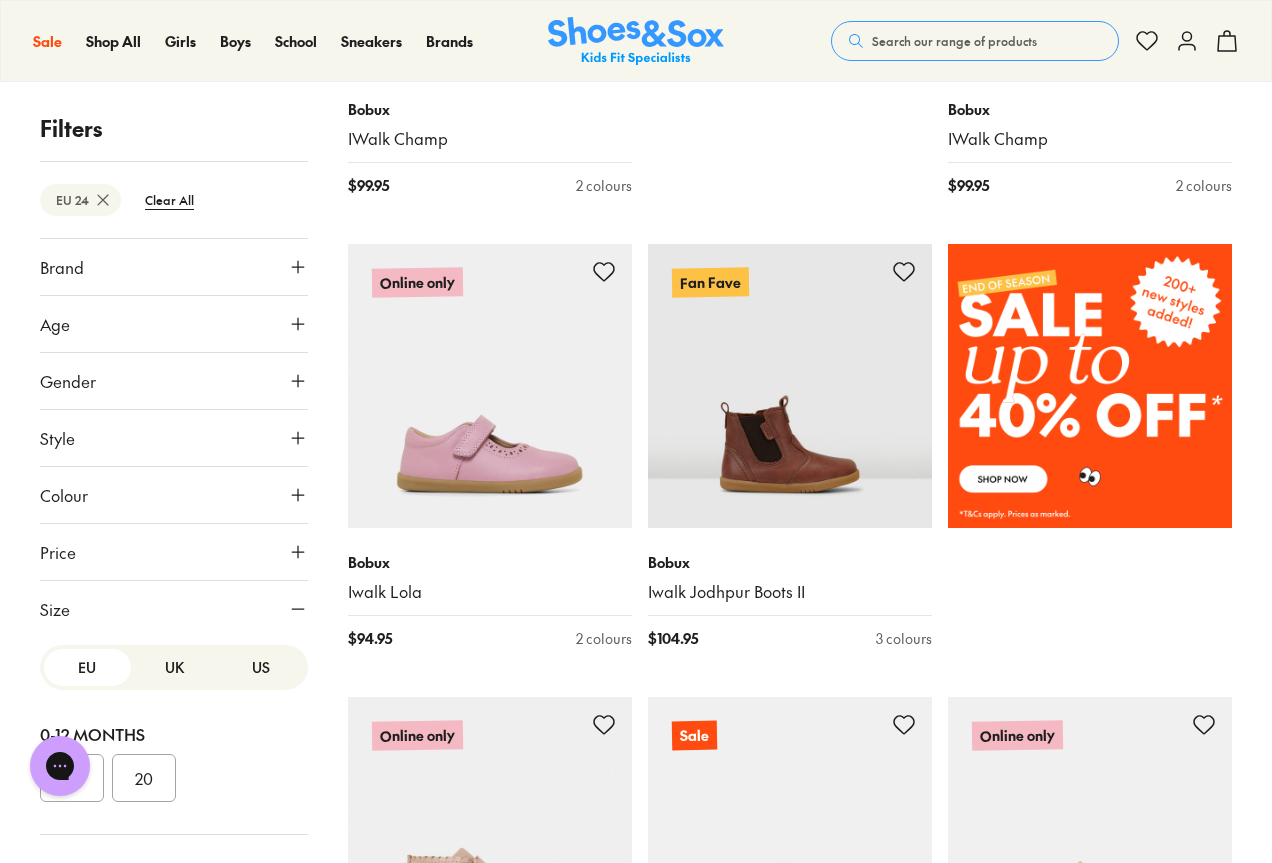 scroll, scrollTop: 158, scrollLeft: 0, axis: vertical 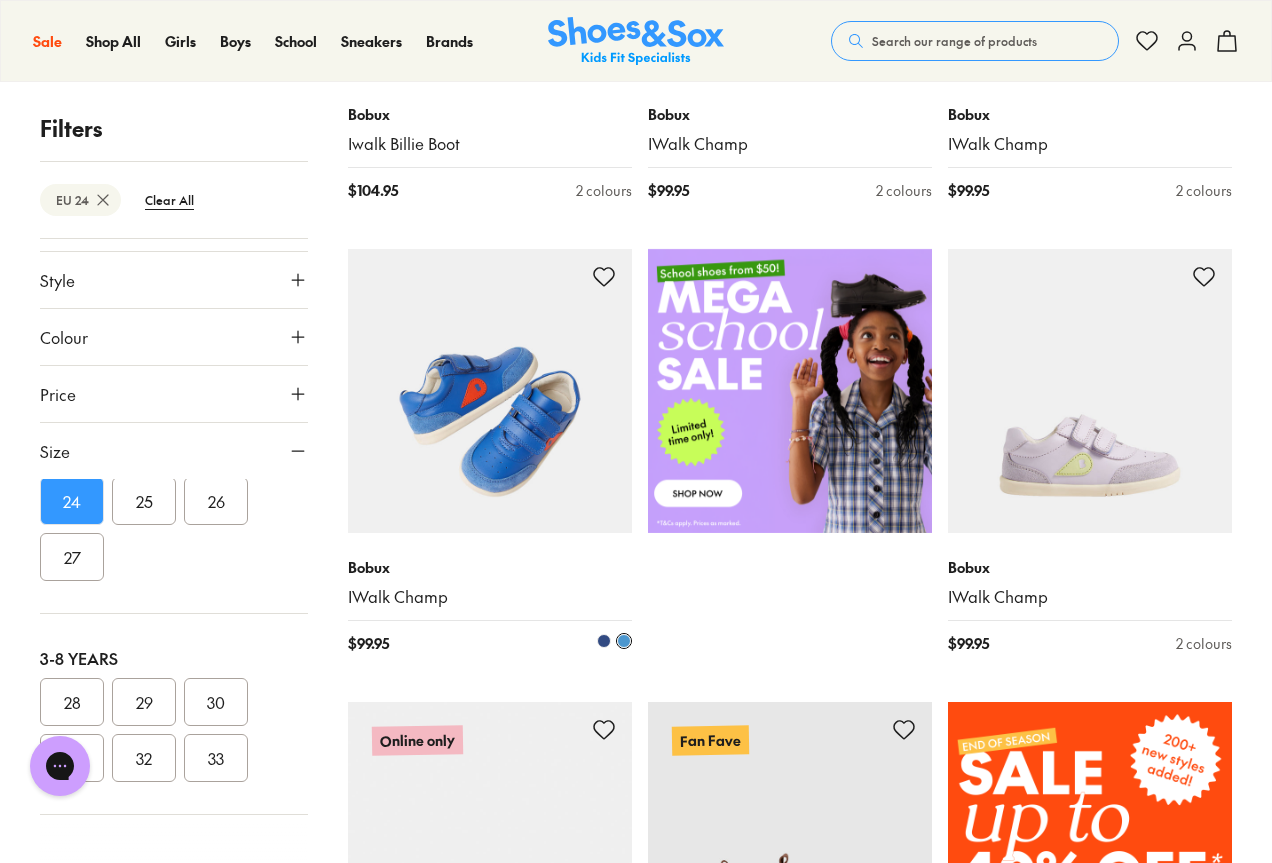 click at bounding box center [490, 391] 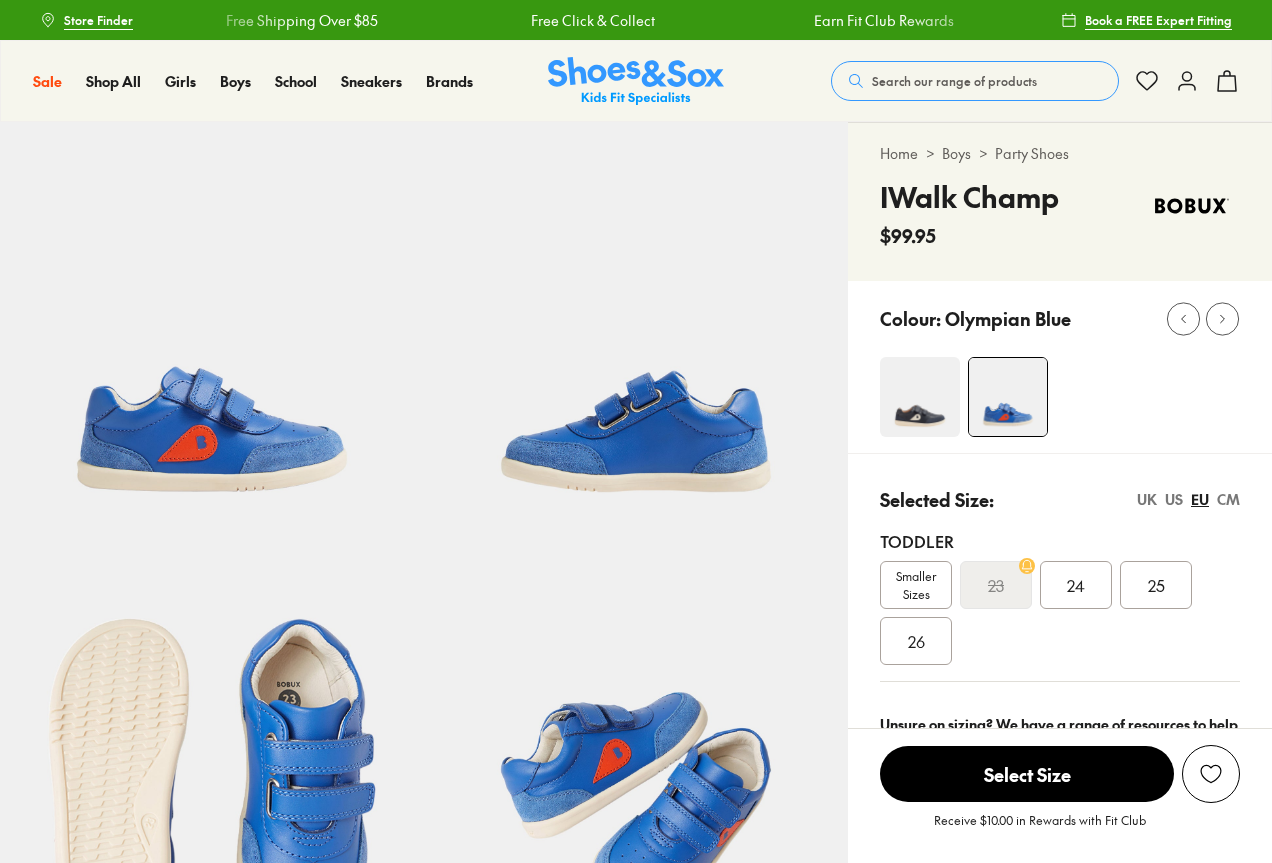 scroll, scrollTop: 540, scrollLeft: 0, axis: vertical 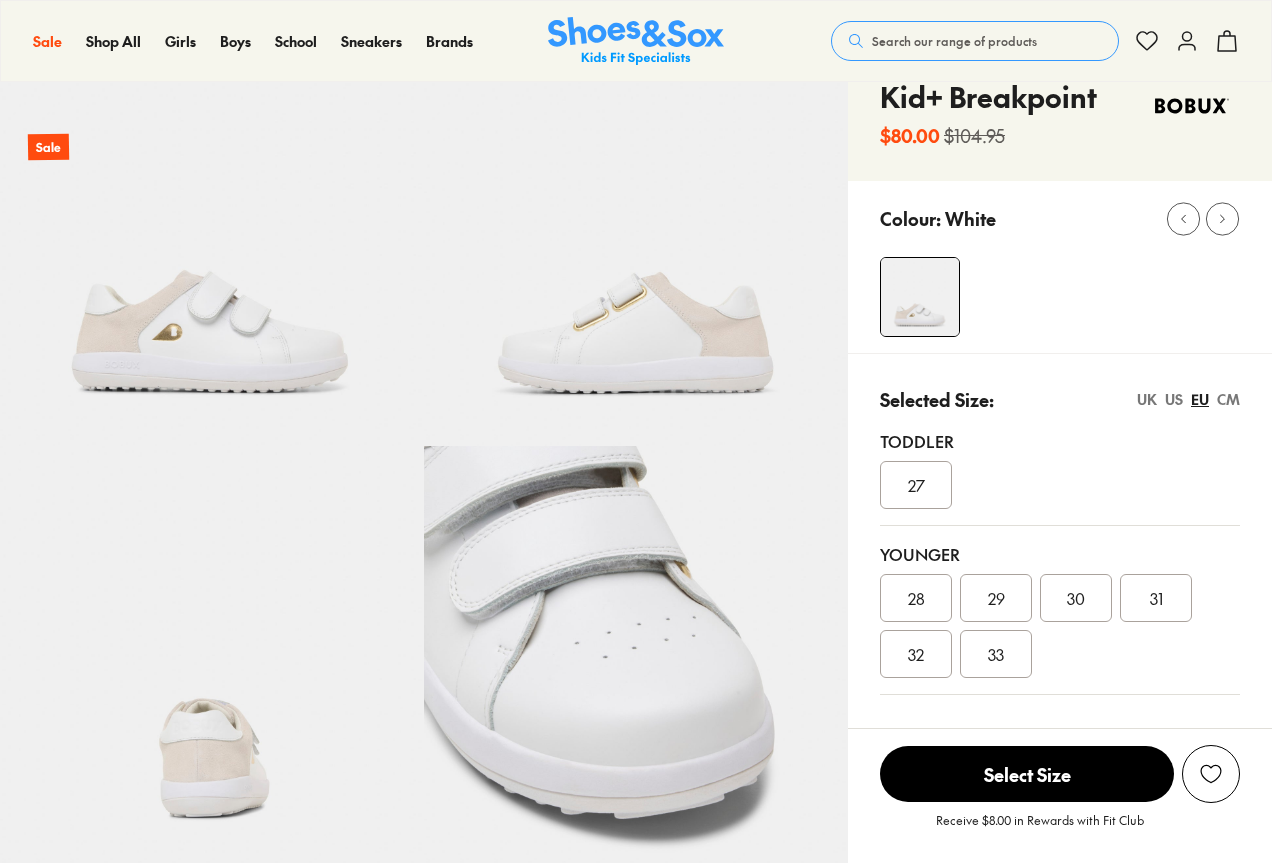 select on "*" 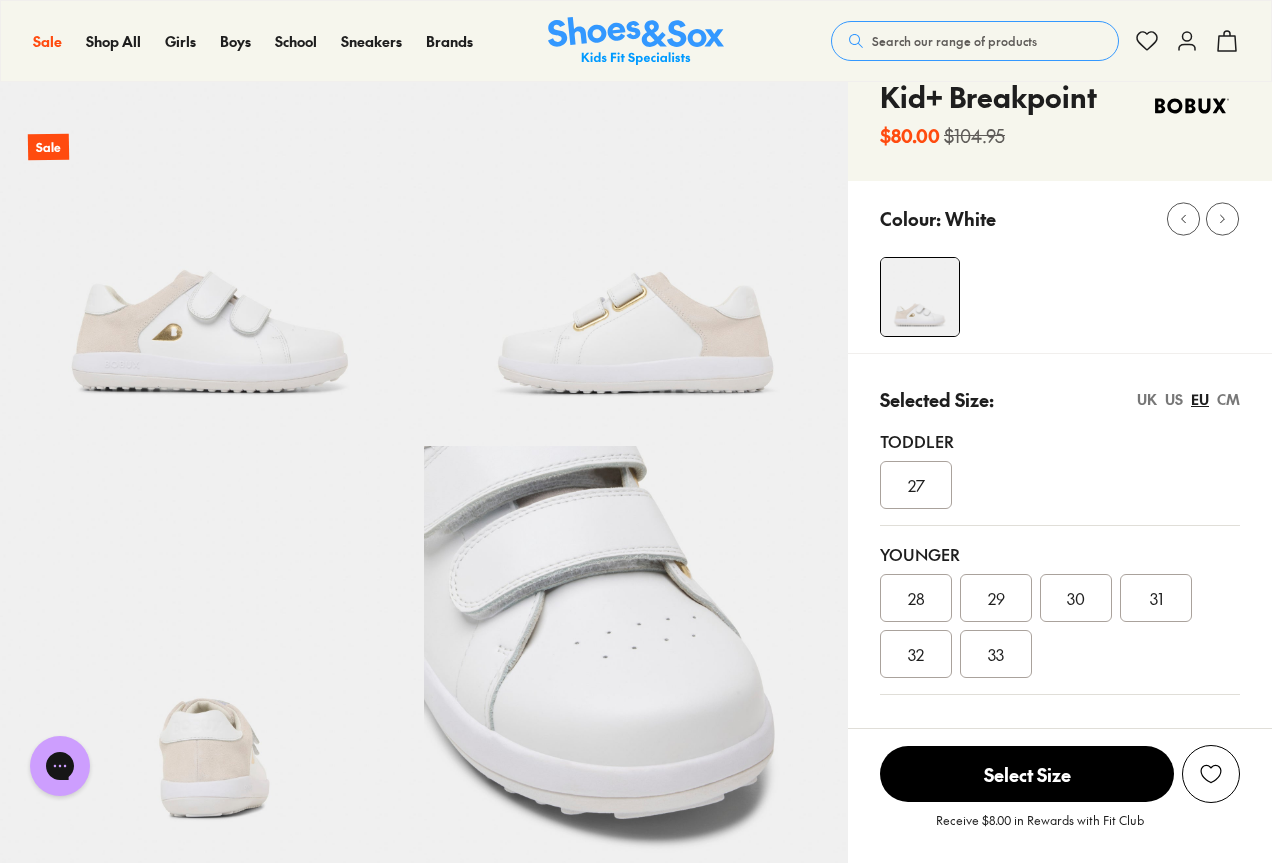 scroll, scrollTop: 0, scrollLeft: 0, axis: both 